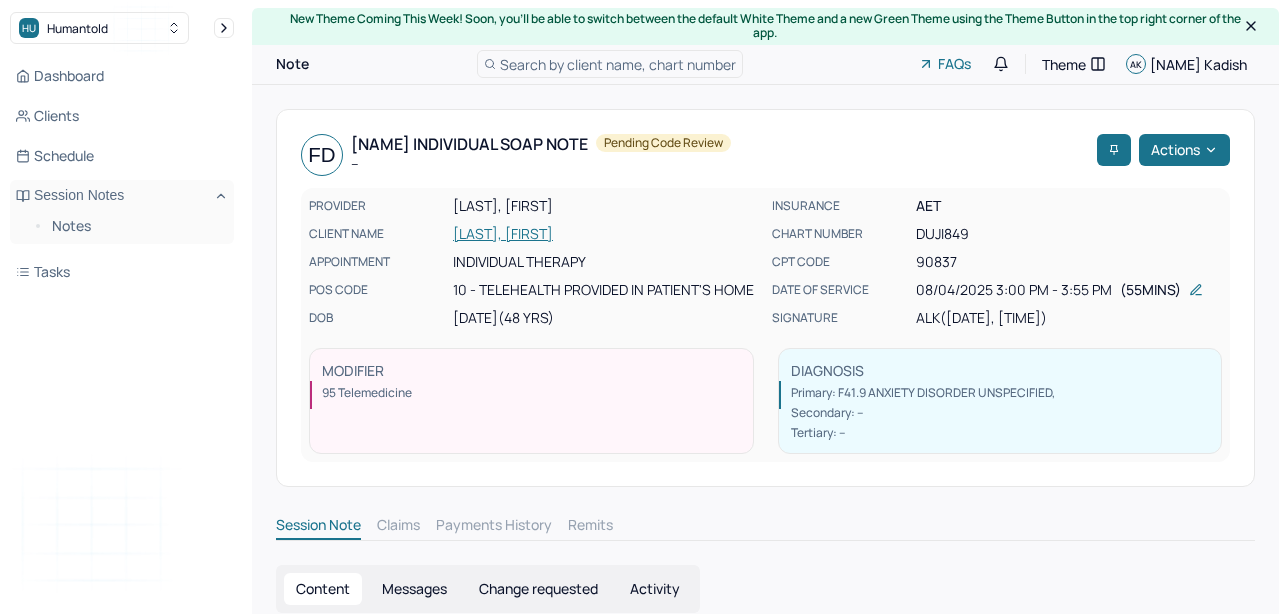 scroll, scrollTop: 0, scrollLeft: 0, axis: both 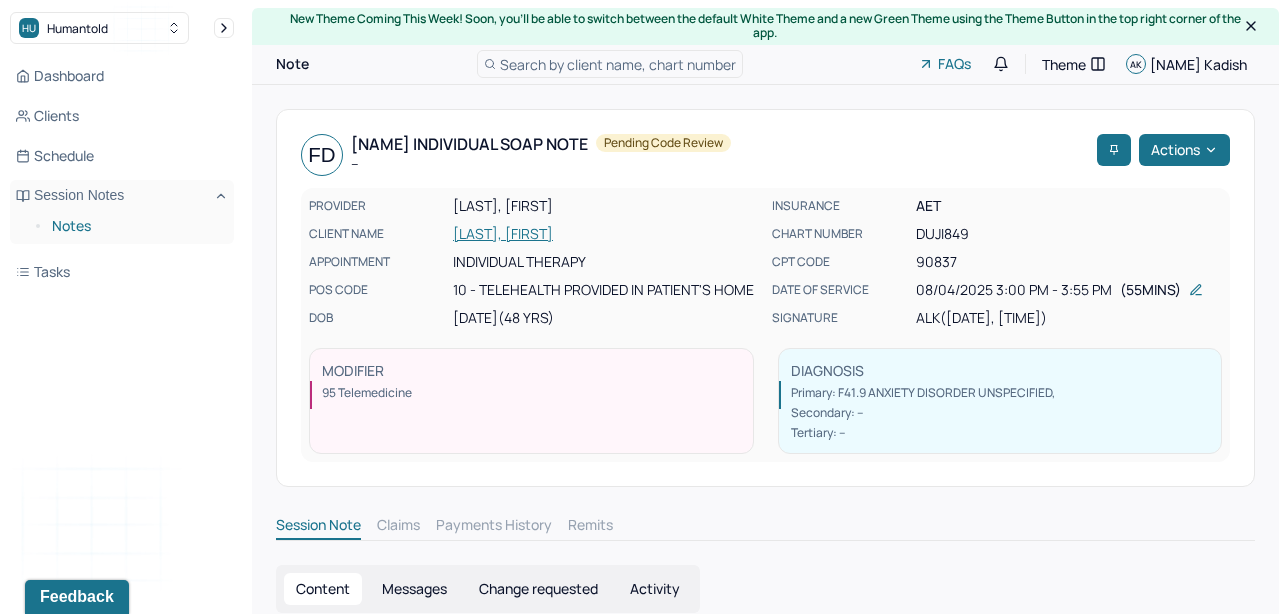 click on "Notes" at bounding box center [135, 226] 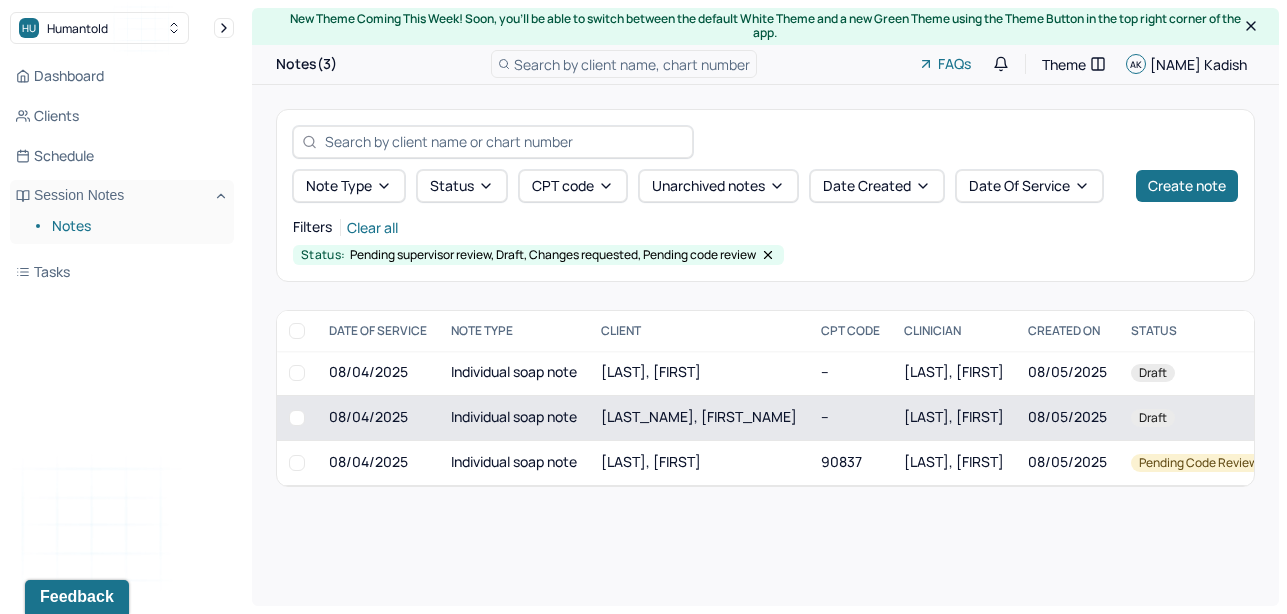 click on "Individual soap note" at bounding box center [514, 417] 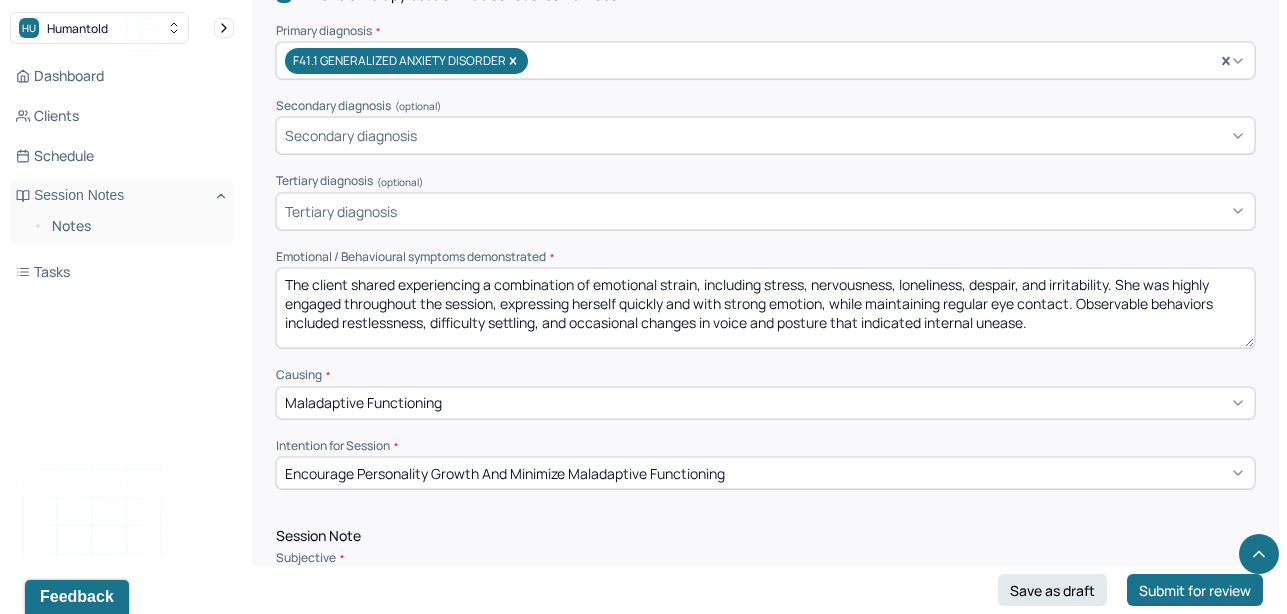 scroll, scrollTop: 742, scrollLeft: 0, axis: vertical 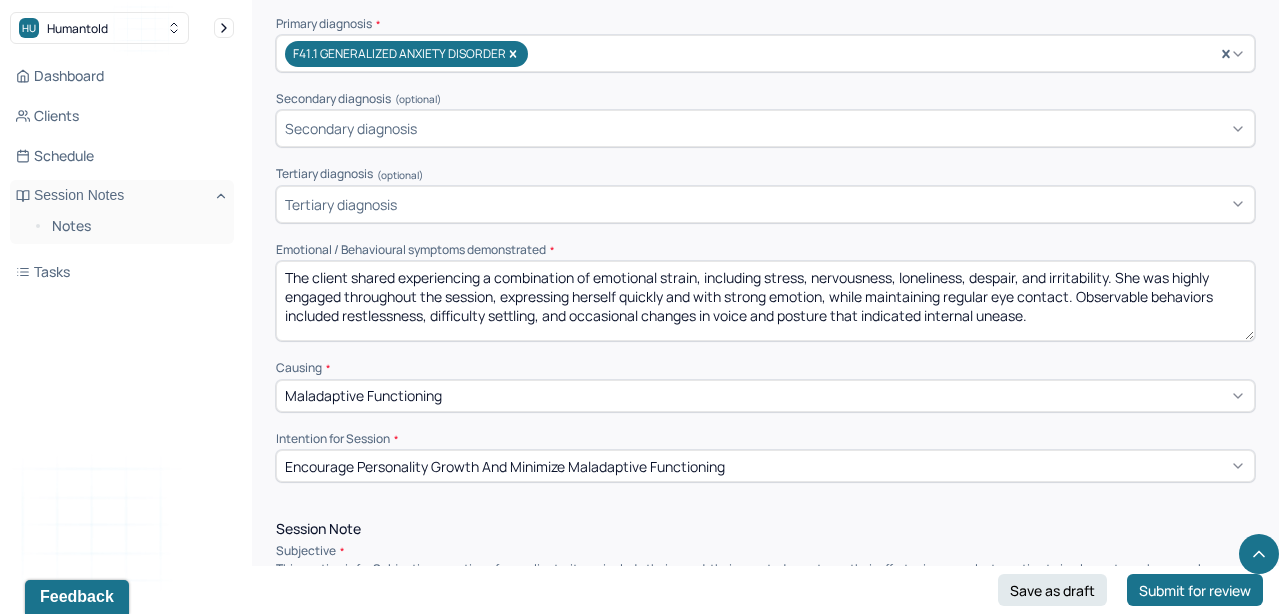 drag, startPoint x: 766, startPoint y: 275, endPoint x: 482, endPoint y: 275, distance: 284 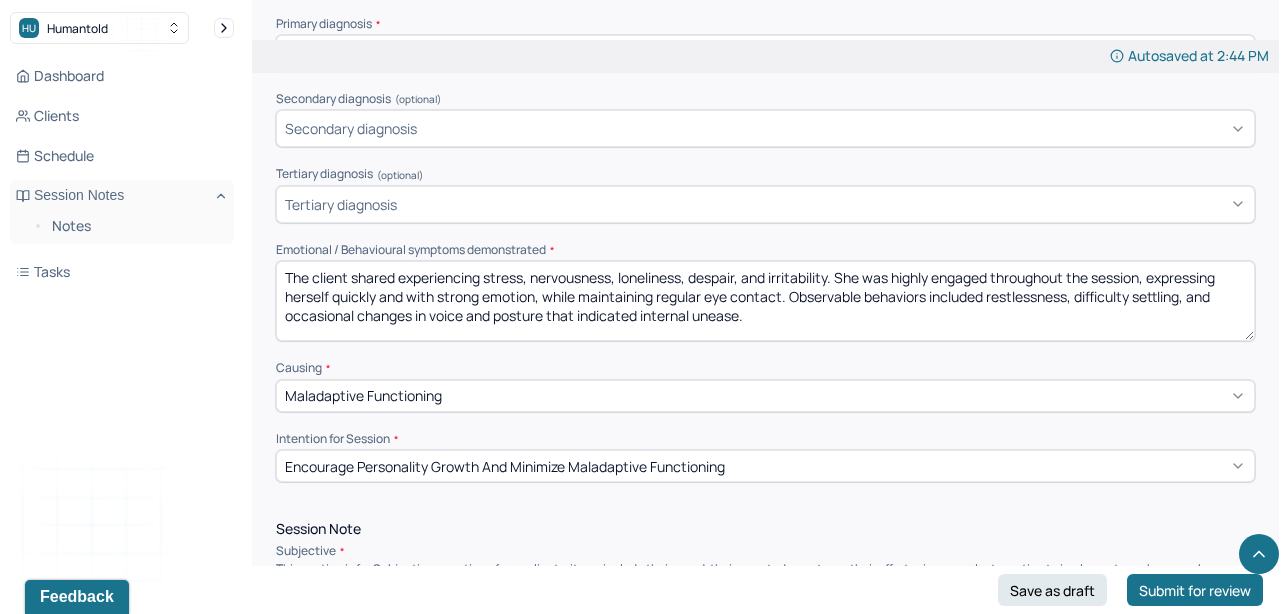 click on "The client shared experiencing stress, nervousness, loneliness, despair, and irritability. She was highly engaged throughout the session, expressing herself quickly and with strong emotion, while maintaining regular eye contact. Observable behaviors included restlessness, difficulty settling, and occasional changes in voice and posture that indicated internal unease." at bounding box center (765, 301) 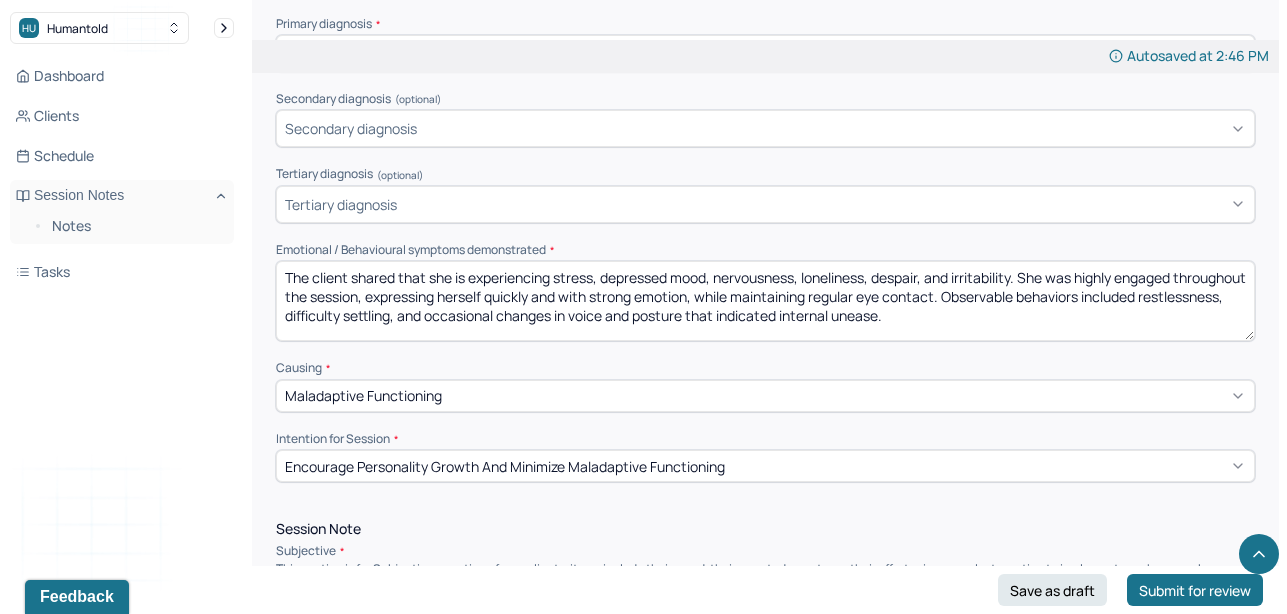 drag, startPoint x: 805, startPoint y: 273, endPoint x: 717, endPoint y: 273, distance: 88 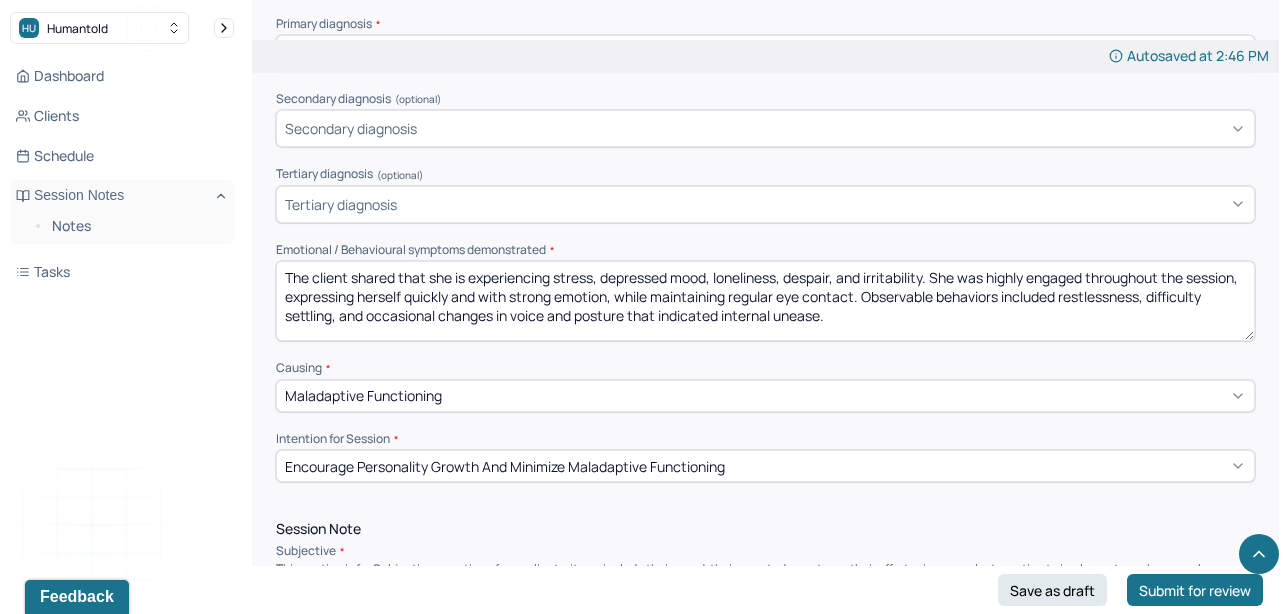 drag, startPoint x: 839, startPoint y: 275, endPoint x: 791, endPoint y: 273, distance: 48.04165 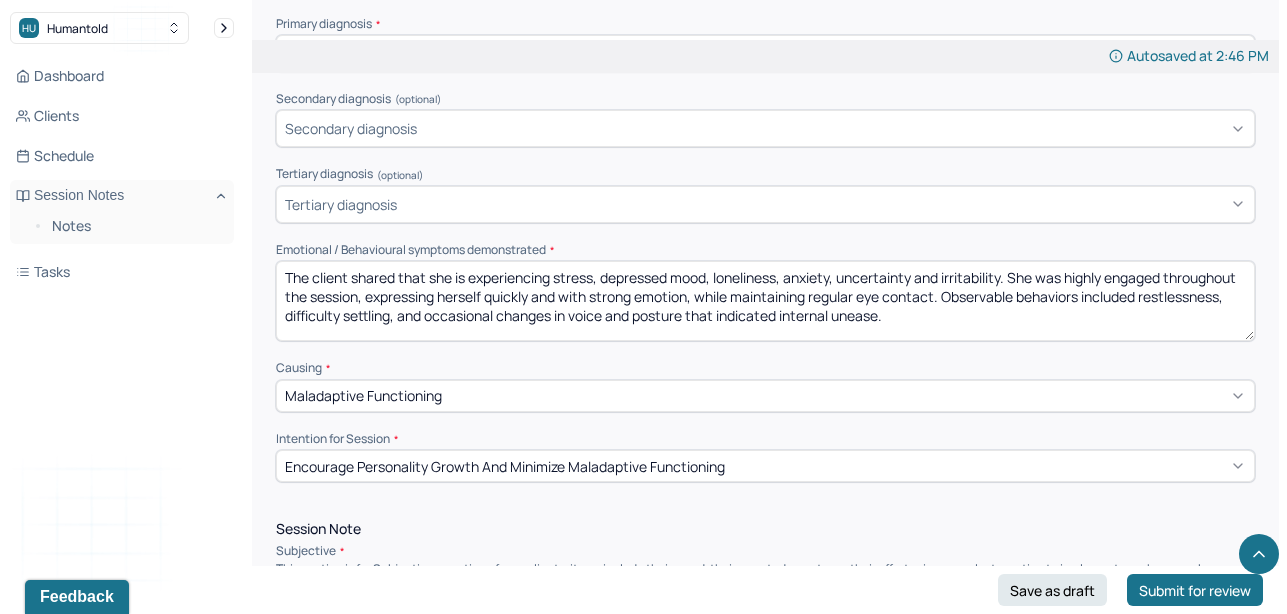 click on "The client shared that she is experiencing stress, depressed mood, loneliness, anxiety, uncertainty and irritability. She was highly engaged throughout the session, expressing herself quickly and with strong emotion, while maintaining regular eye contact. Observable behaviors included restlessness, difficulty settling, and occasional changes in voice and posture that indicated internal unease." at bounding box center [765, 301] 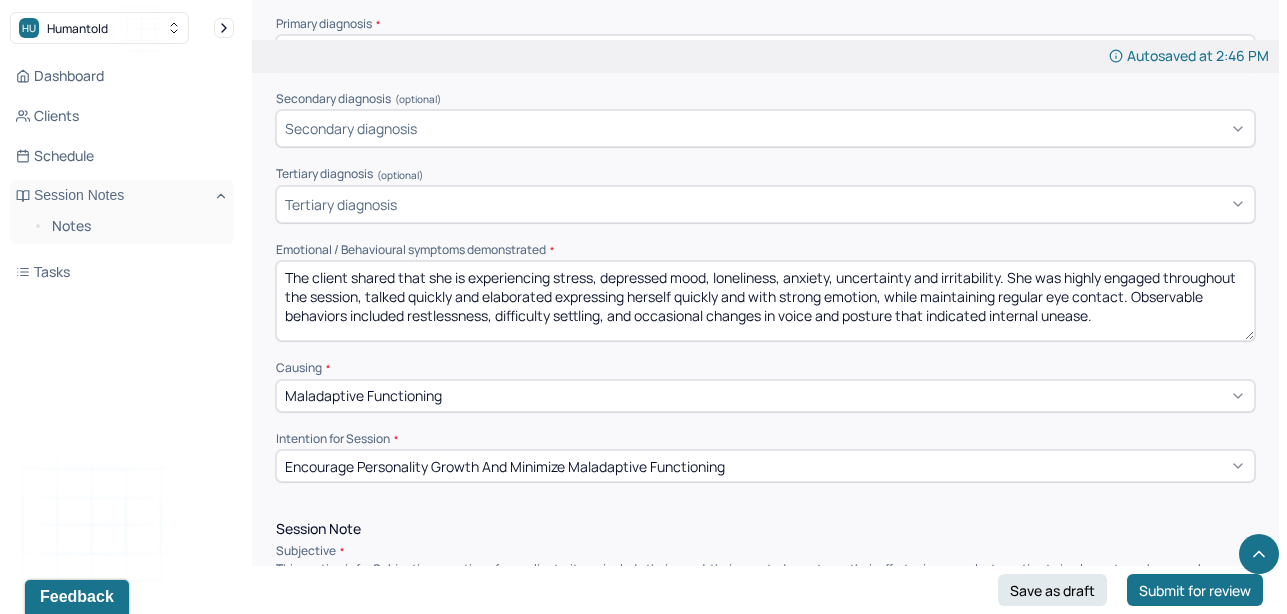 drag, startPoint x: 883, startPoint y: 293, endPoint x: 558, endPoint y: 279, distance: 325.3014 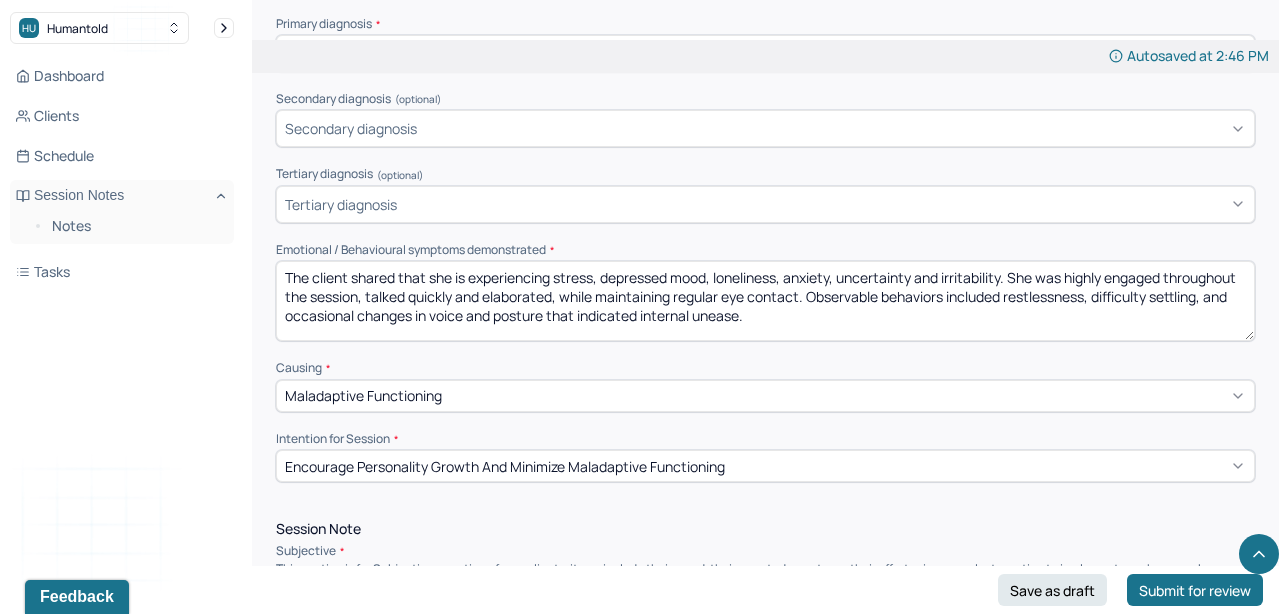 click on "The client shared that she is experiencing stress, depressed mood, loneliness, anxiety, uncertainty and irritability. She was highly engaged throughout the session, talked quickly and elaborated, while maintaining regular eye contact. Observable behaviors included restlessness, difficulty settling, and occasional changes in voice and posture that indicated internal unease." at bounding box center (765, 301) 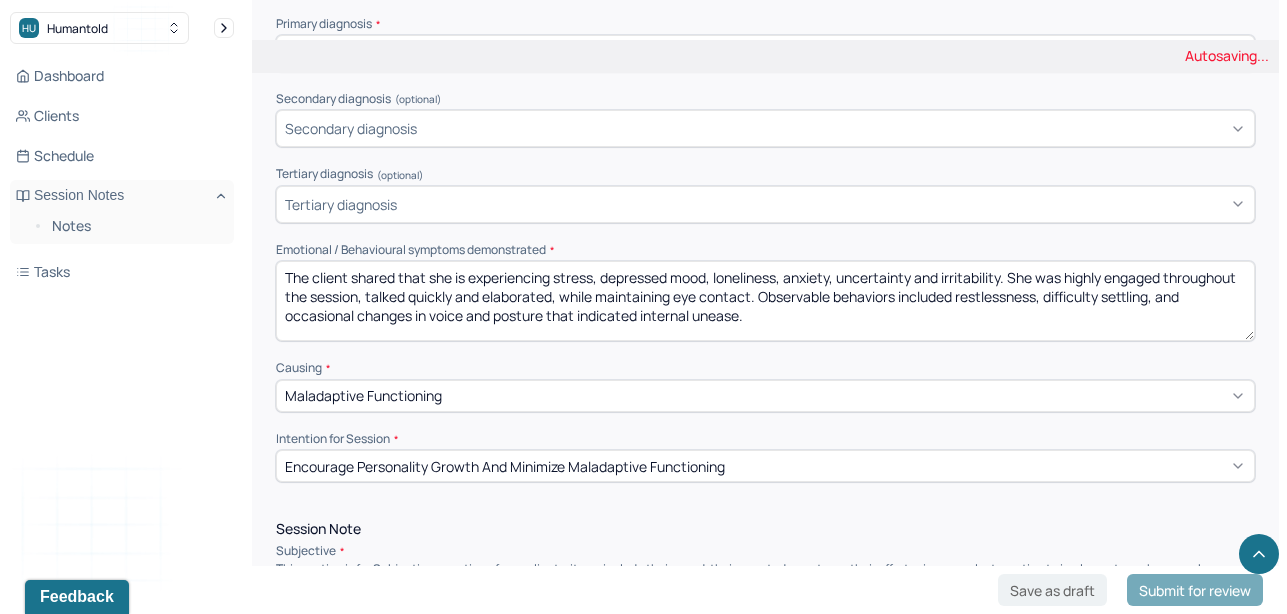 click on "The client shared that she is experiencing stress, depressed mood, loneliness, anxiety, uncertainty and irritability. She was highly engaged throughout the session, talked quickly and elaborated, while maintaining regular eye contact. Observable behaviors included restlessness, difficulty settling, and occasional changes in voice and posture that indicated internal unease." at bounding box center (765, 301) 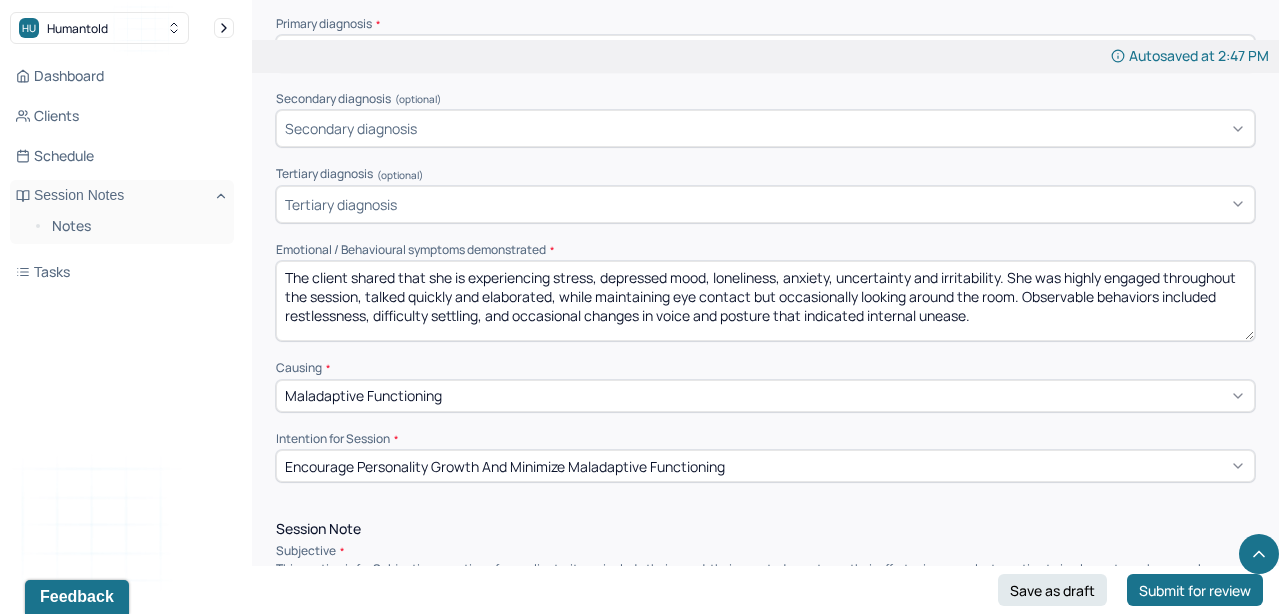 drag, startPoint x: 1027, startPoint y: 307, endPoint x: 369, endPoint y: 215, distance: 664.40045 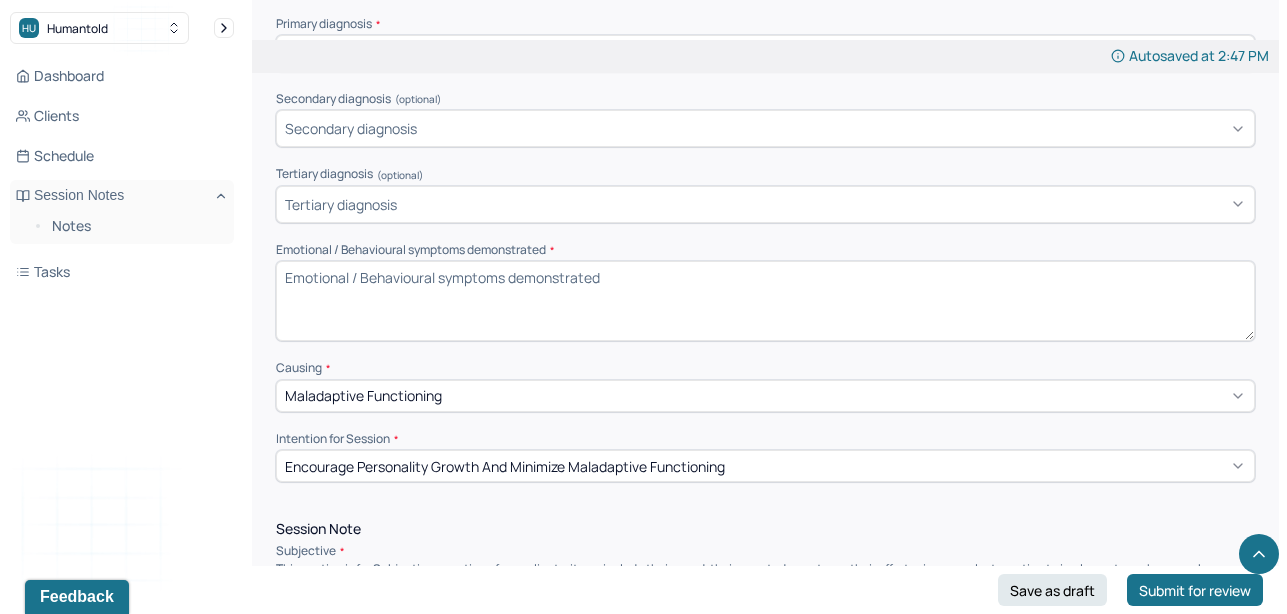 paste on ""The client reported experiencing stress, depressed mood, loneliness, anxiety, uncertainty, and irritability. She remained highly engaged throughout the session, speaking rapidly and offering detailed reflections. While she maintained frequent eye contact, she periodically looked around the room. Observable behaviors included restlessness (e.g., fidgeting with her hands, shifting in her seat), difficulty settling, pacing briefly during the session, and noticeable fluctuations in vocal tone and posture. These behaviors, along with brief pauses and sighing, appeared to reflect internal distress and emotional dysregulation." 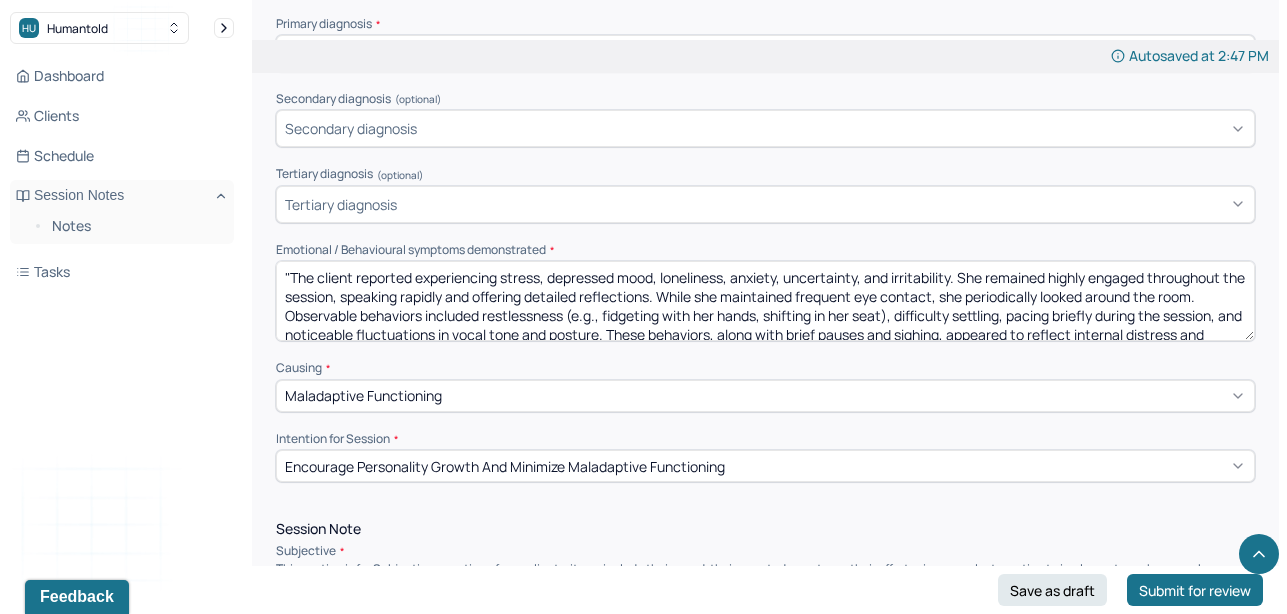 scroll, scrollTop: 22, scrollLeft: 0, axis: vertical 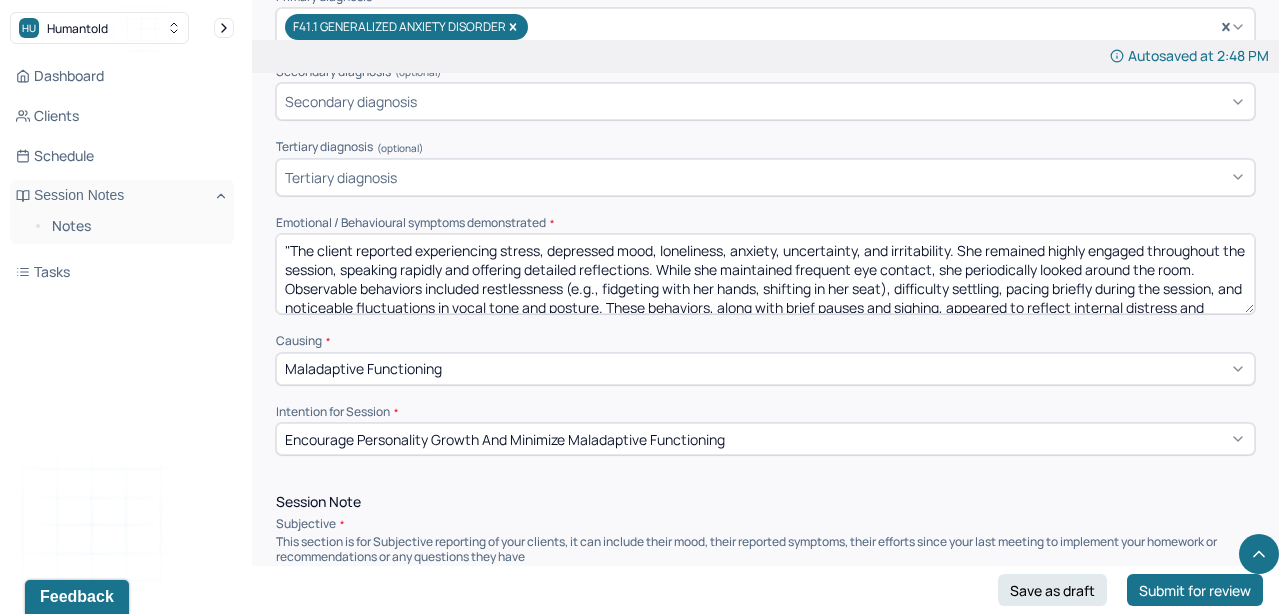 click on ""The client reported experiencing stress, depressed mood, loneliness, anxiety, uncertainty, and irritability. She remained highly engaged throughout the session, speaking rapidly and offering detailed reflections. While she maintained frequent eye contact, she periodically looked around the room. Observable behaviors included restlessness (e.g., fidgeting with her hands, shifting in her seat), difficulty settling, pacing briefly during the session, and noticeable fluctuations in vocal tone and posture. These behaviors, along with brief pauses and sighing, appeared to reflect internal distress and emotional dysregulation." at bounding box center [765, 274] 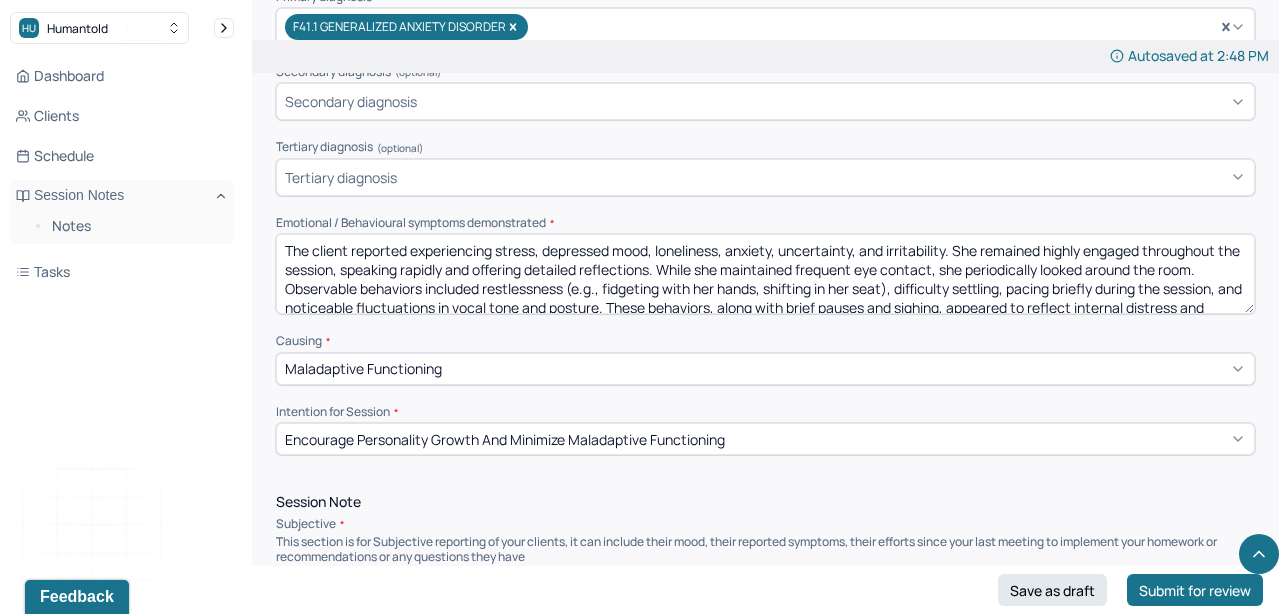 scroll, scrollTop: 28, scrollLeft: 0, axis: vertical 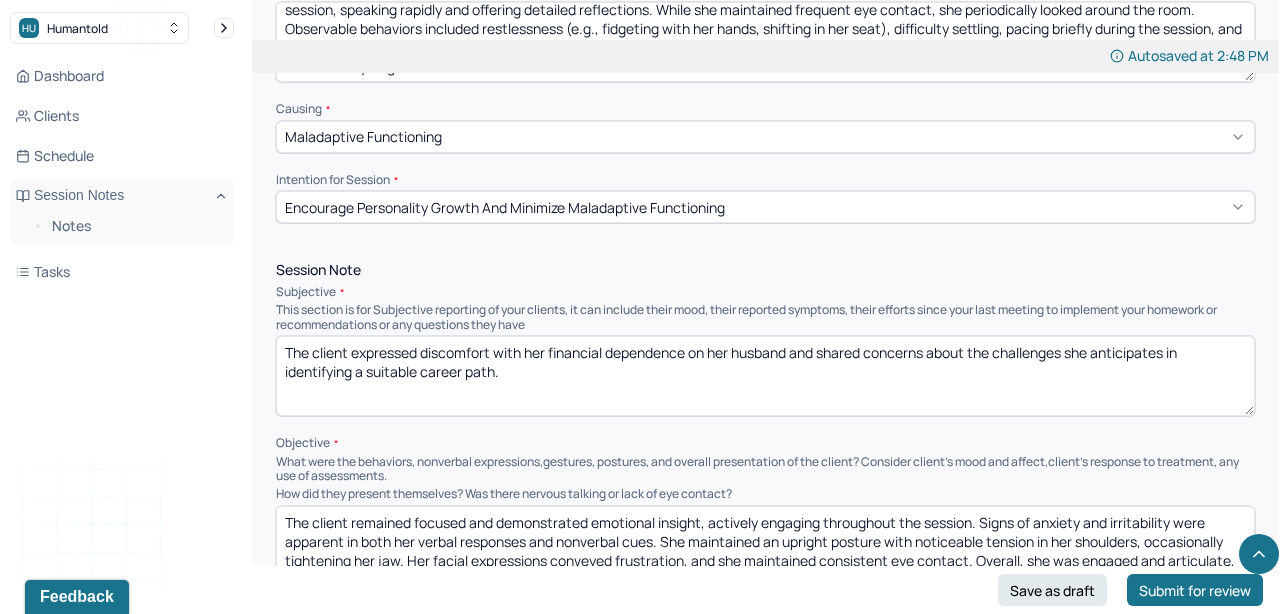 type on "The client reported experiencing stress, depressed mood, loneliness, anxiety, uncertainty, and irritability. She remained highly engaged throughout the session, speaking rapidly and offering detailed reflections. While she maintained frequent eye contact, she periodically looked around the room. Observable behaviors included restlessness (e.g., fidgeting with her hands, shifting in her seat), difficulty settling, pacing briefly during the session, and noticeable fluctuations in vocal tone and posture. These behaviors, along with brief pauses and sighing, appeared to reflect internal distress and emotional dysregulation." 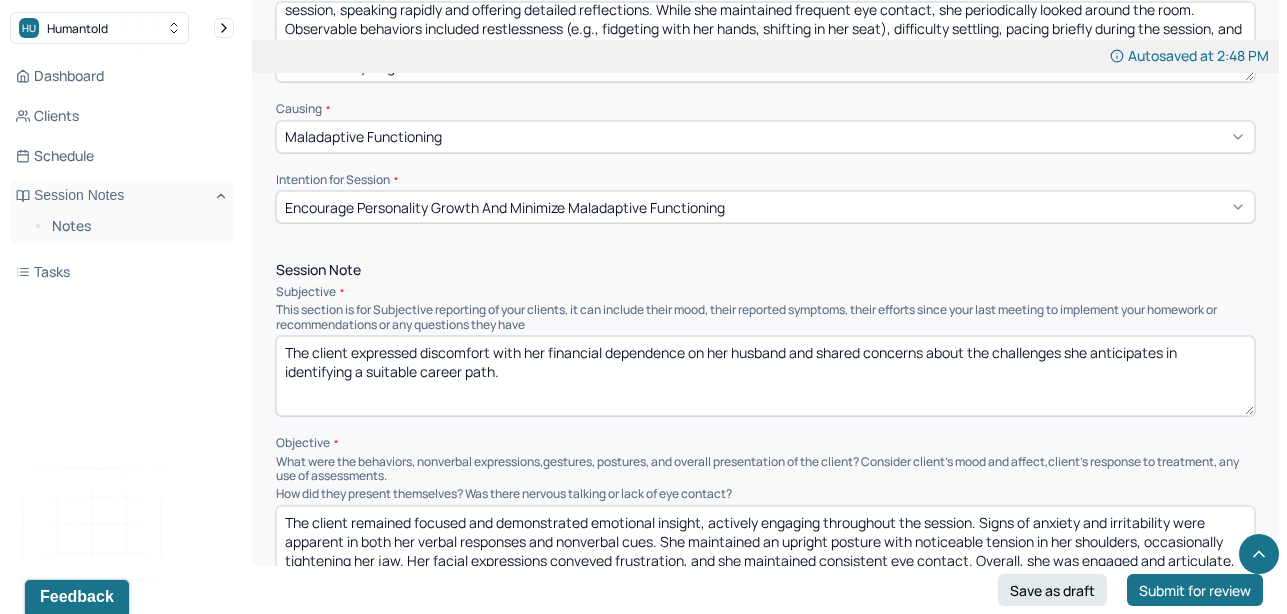 drag, startPoint x: 540, startPoint y: 364, endPoint x: 352, endPoint y: 352, distance: 188.38258 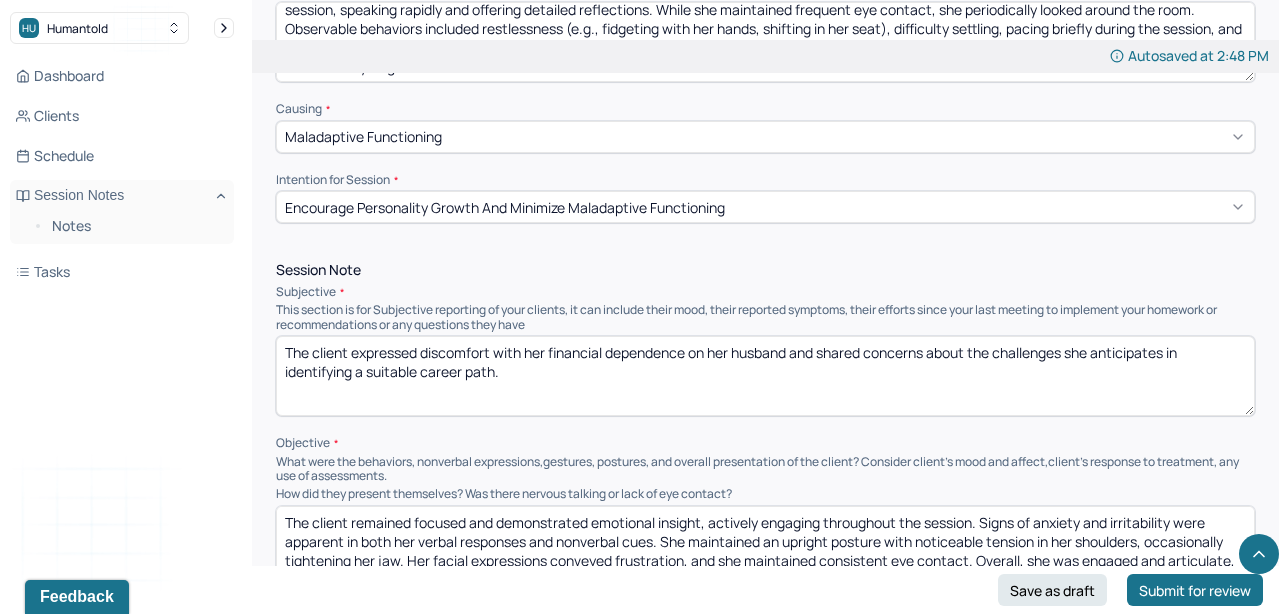 click on "The client expressed discomfort with her financial dependence on her husband and shared concerns about the challenges she anticipates in identifying a suitable career path." at bounding box center [765, 376] 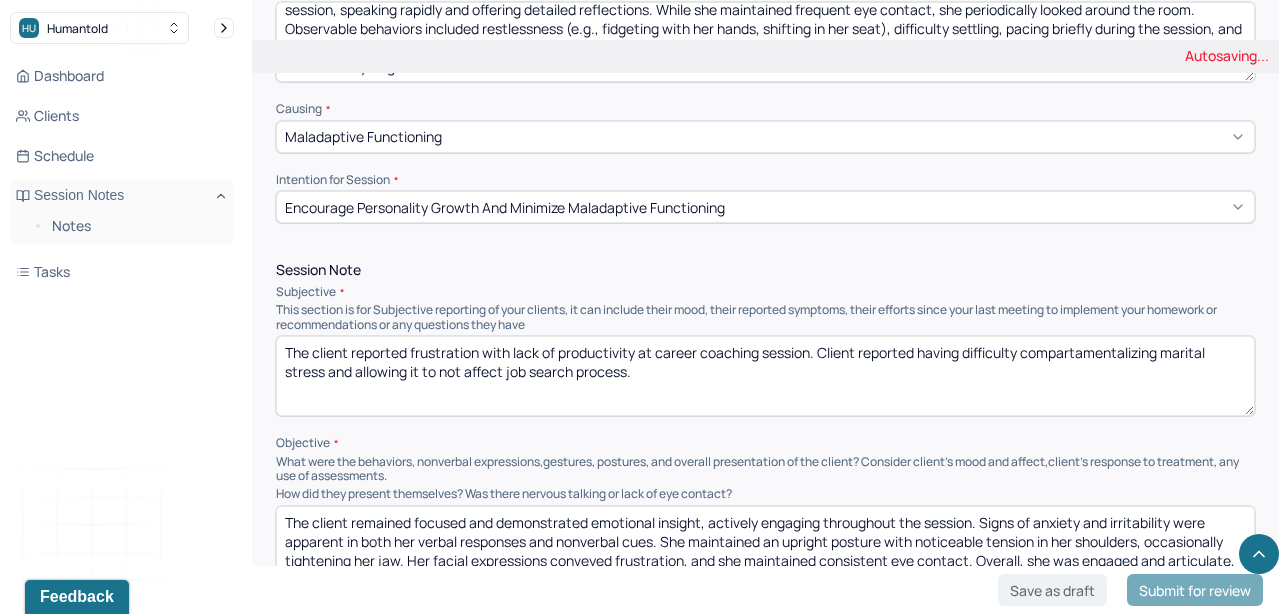 drag, startPoint x: 675, startPoint y: 365, endPoint x: 172, endPoint y: 289, distance: 508.70914 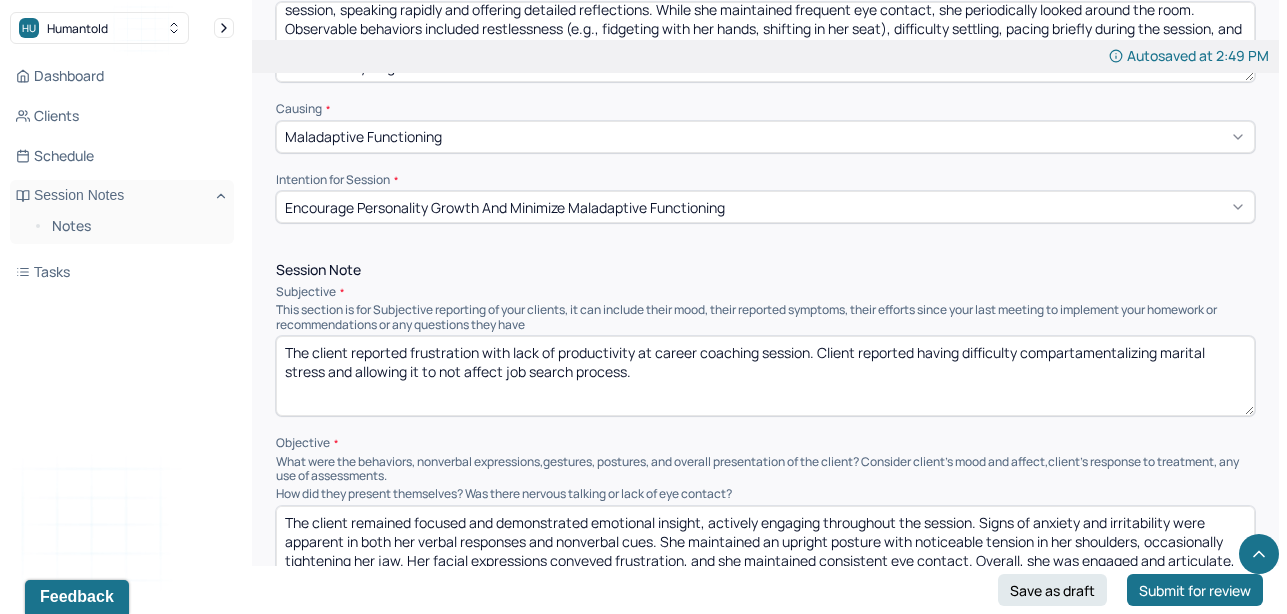 type on "The client reported frustration with lack of productivity at career coaching session. Client reported having difficulty compartamentalizing marital stress and allowing it to not affect job search process." 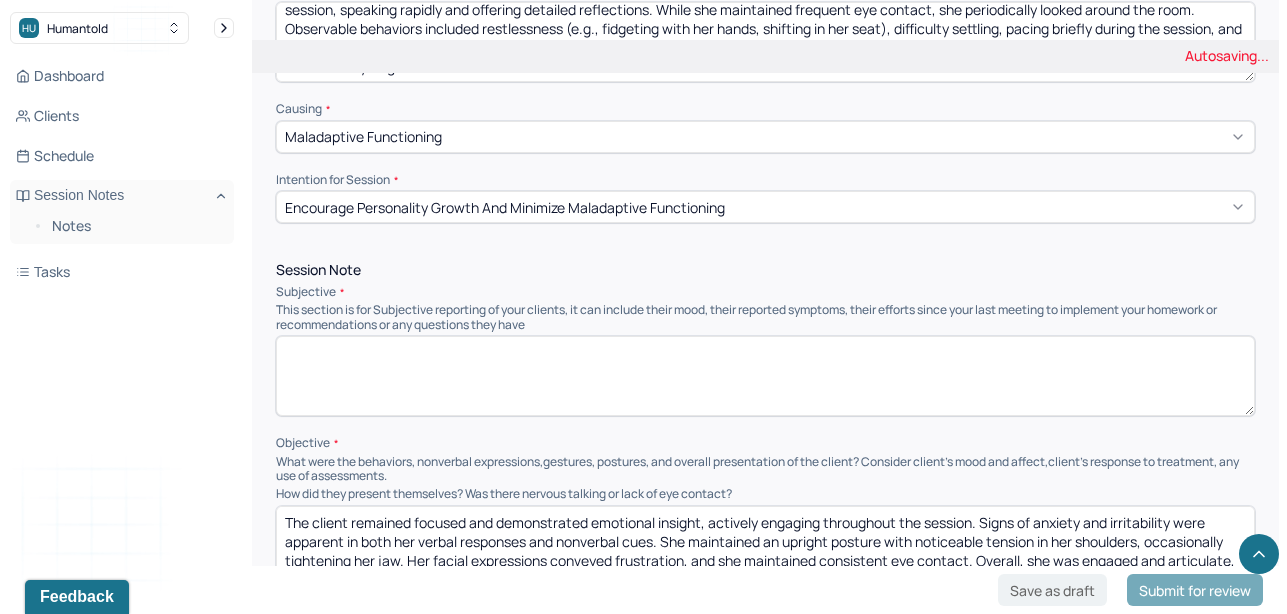 paste on "Yes it just happened yesterday, but we’ll be fine. Don’t let it bother you for now—try to enjoy your birthday. We can talk more about it tonight." 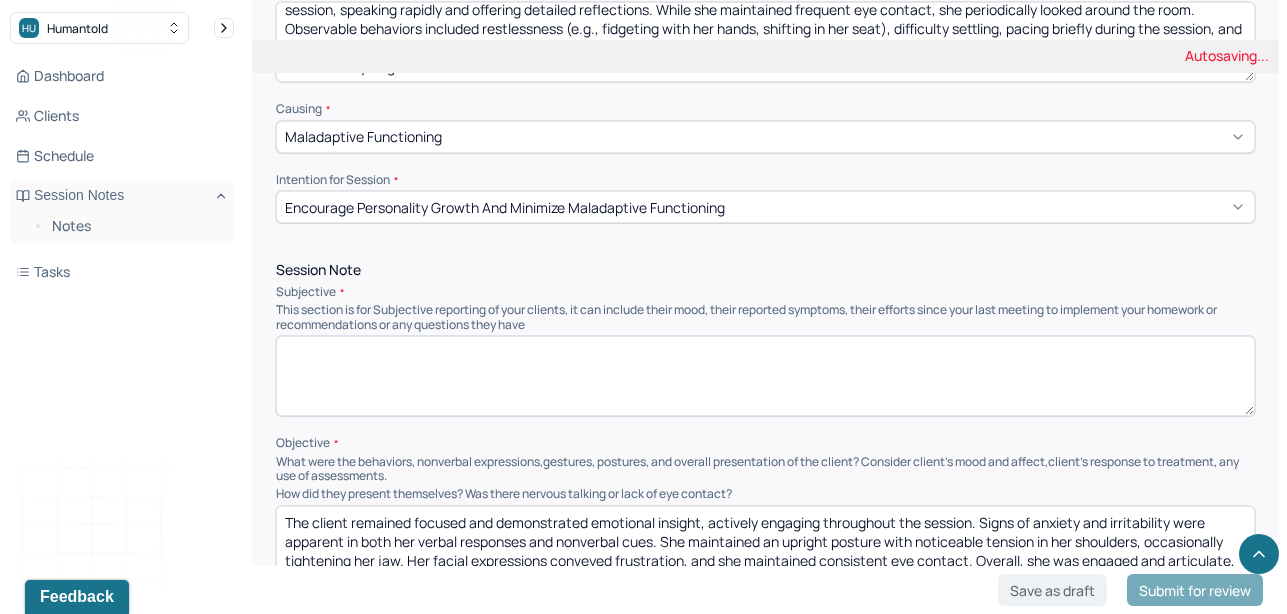 type on "Yes it just happened yesterday, but we’ll be fine. Don’t let it bother you for now—try to enjoy your birthday. We can talk more about it tonight." 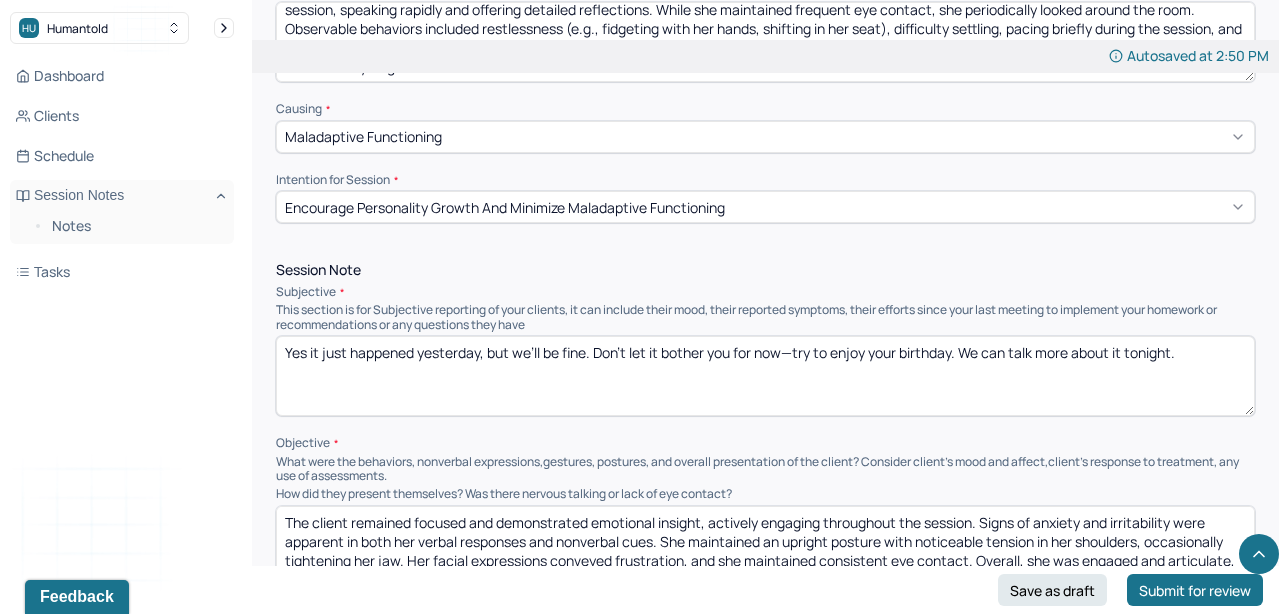 drag, startPoint x: 1186, startPoint y: 351, endPoint x: 279, endPoint y: 351, distance: 907 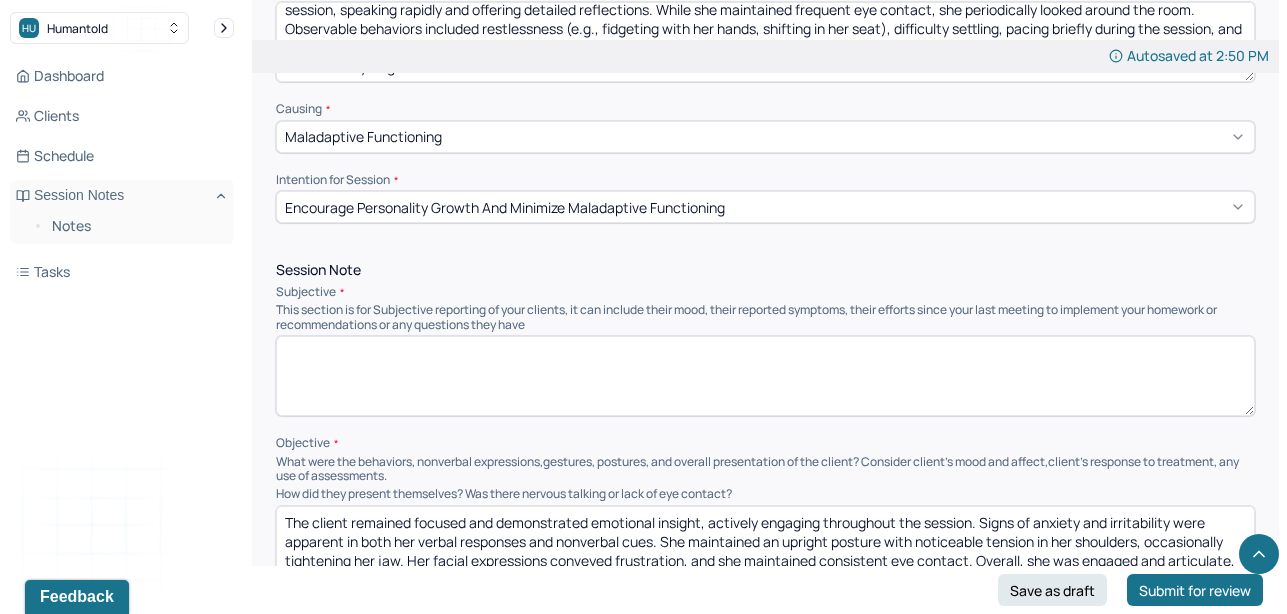 paste on "The client expressed frustration over perceived lack of productivity during a recent career coaching session. She reported difficulty compartmentalizing ongoing marital stress, which she identified as a significant barrier to fully engaging in the job search process." 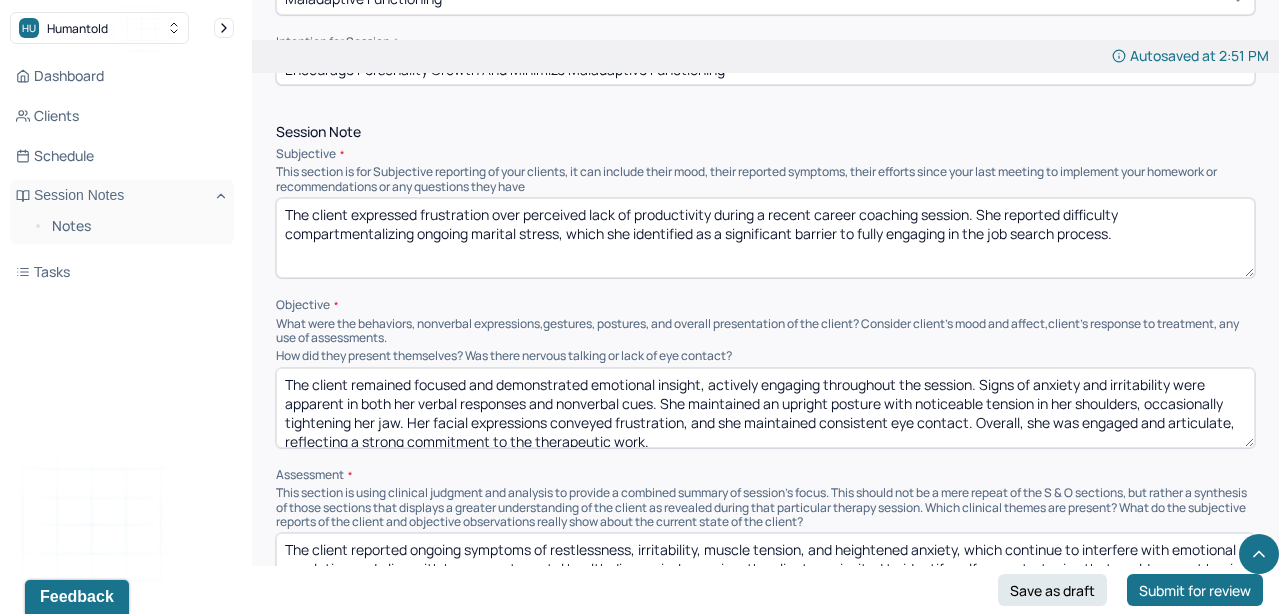 scroll, scrollTop: 1141, scrollLeft: 0, axis: vertical 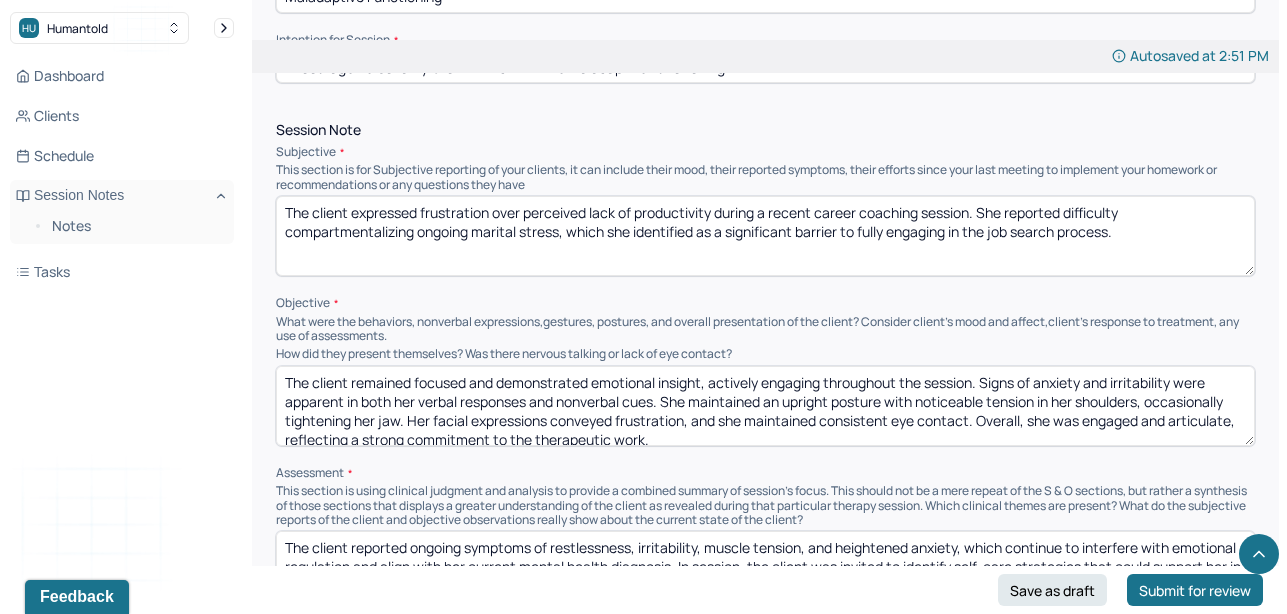 type on "The client expressed frustration over perceived lack of productivity during a recent career coaching session. She reported difficulty compartmentalizing ongoing marital stress, which she identified as a significant barrier to fully engaging in the job search process." 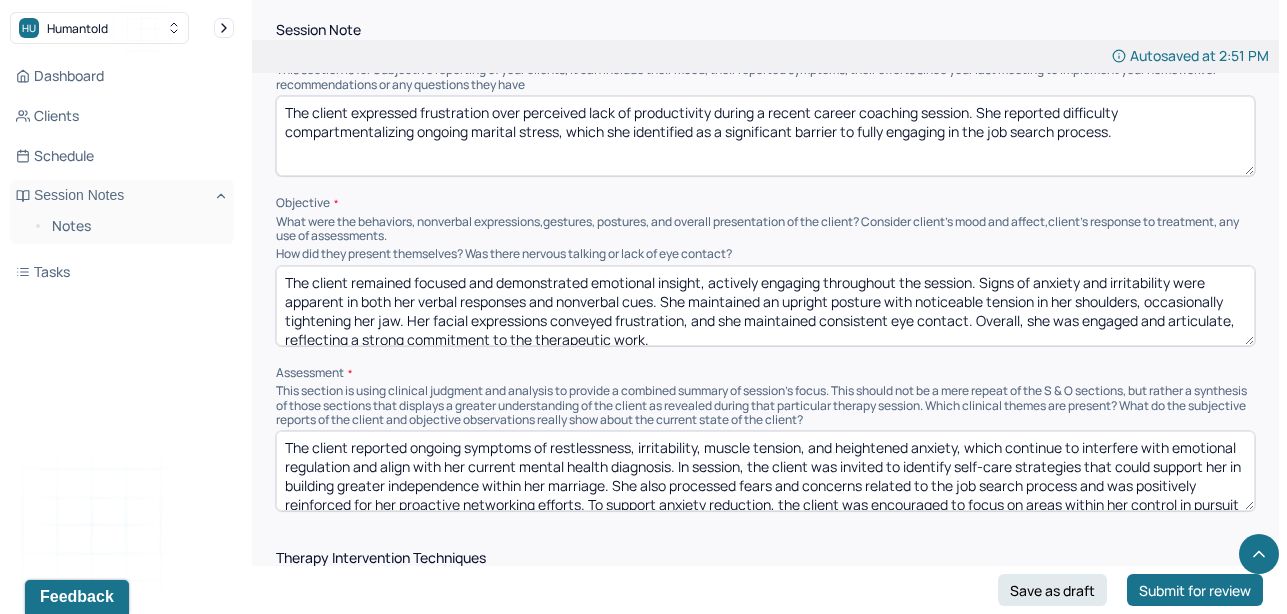 scroll, scrollTop: 1262, scrollLeft: 0, axis: vertical 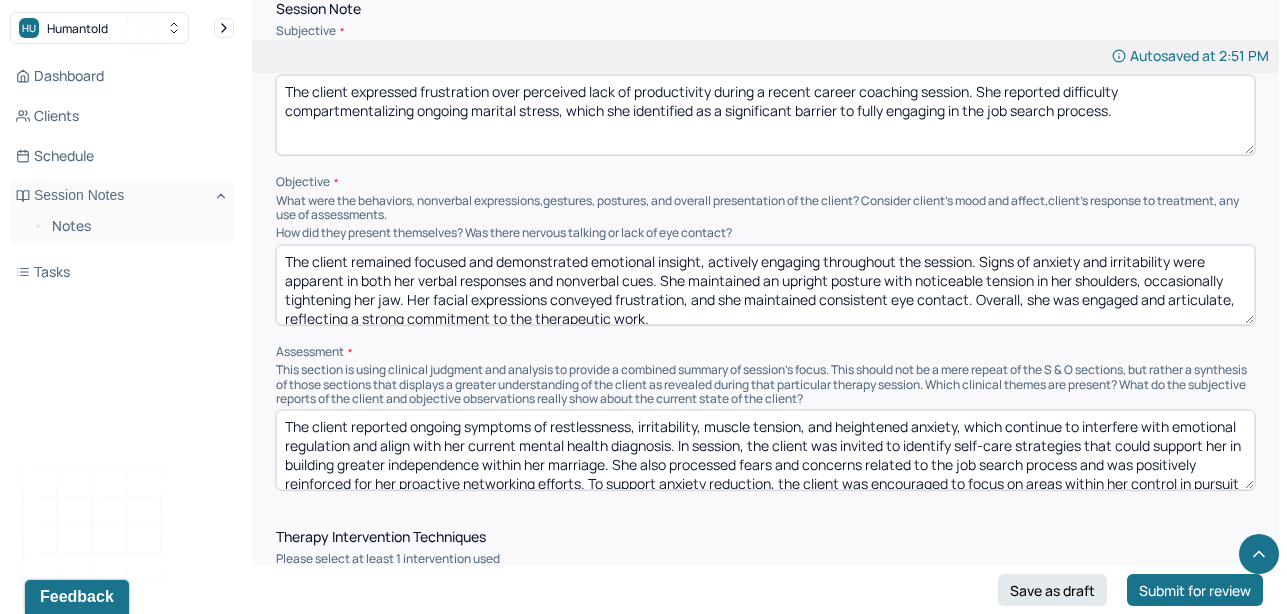 click on "The client remained focused and demonstrated emotional insight, actively engaging throughout the session. Signs of anxiety and irritability were apparent in both her verbal responses and nonverbal cues. She maintained an upright posture with noticeable tension in her shoulders, occasionally tightening her jaw. Her facial expressions conveyed frustration, and she maintained consistent eye contact. Overall, she was engaged and articulate, reflecting a strong commitment to the therapeutic work." at bounding box center (765, 285) 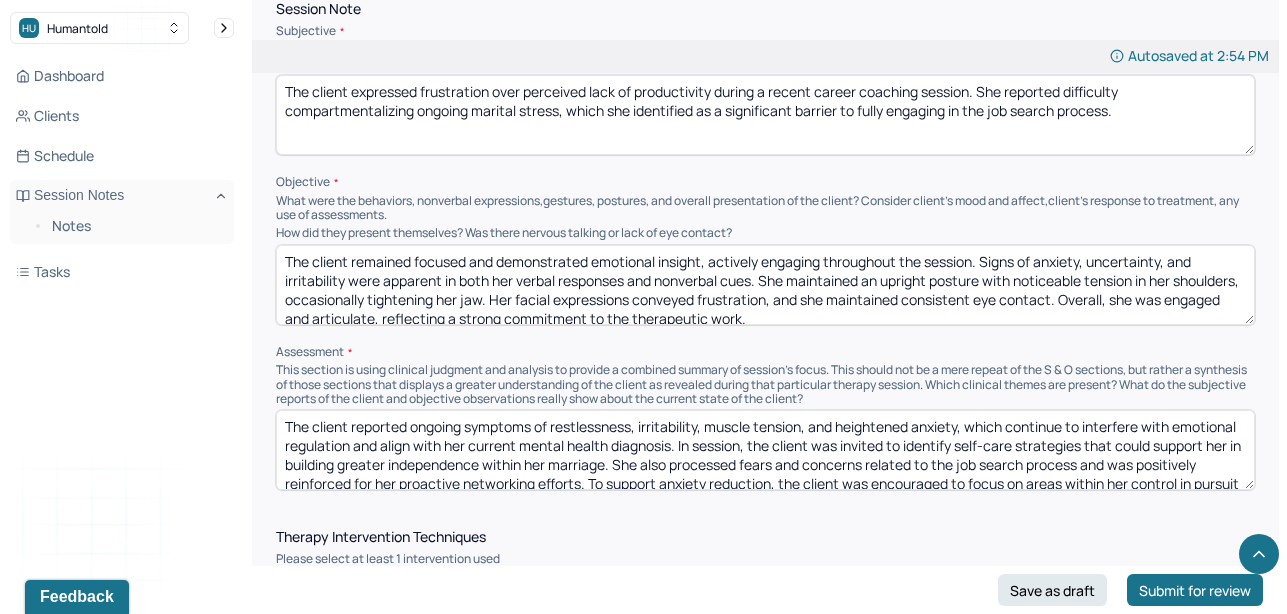 drag, startPoint x: 756, startPoint y: 275, endPoint x: 350, endPoint y: 276, distance: 406.00122 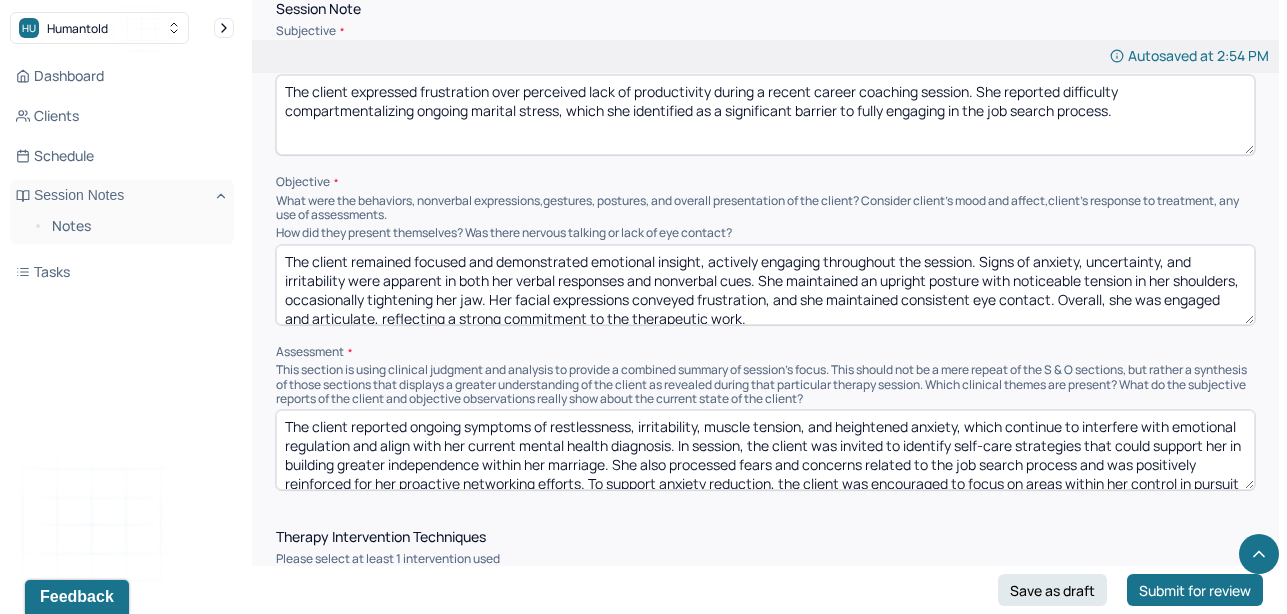 click on "The client remained focused and demonstrated emotional insight, actively engaging throughout the session. Signs of anxiety, uncertainty, and irritability were apparent in both her verbal responses and nonverbal cues. She maintained an upright posture with noticeable tension in her shoulders, occasionally tightening her jaw. Her facial expressions conveyed frustration, and she maintained consistent eye contact. Overall, she was engaged and articulate, reflecting a strong commitment to the therapeutic work." at bounding box center (765, 285) 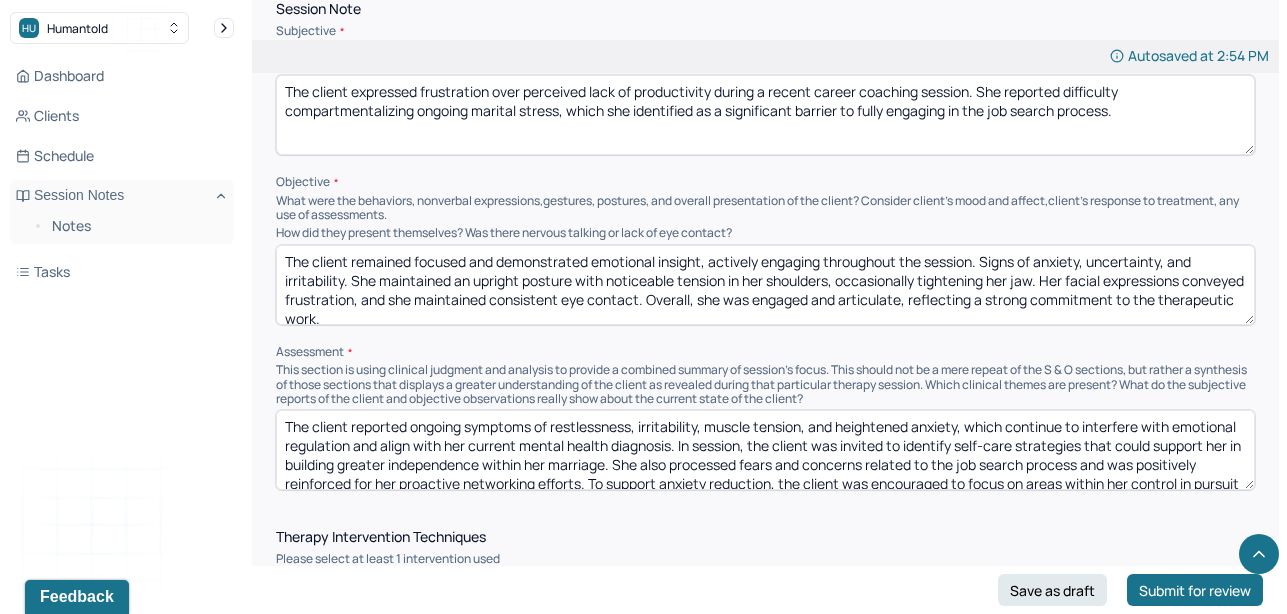 click on "The client remained focused and demonstrated emotional insight, actively engaging throughout the session. Signs of anxiety, uncertainty, and irritability. She maintained an upright posture with noticeable tension in her shoulders, occasionally tightening her jaw. Her facial expressions conveyed frustration, and she maintained consistent eye contact. Overall, she was engaged and articulate, reflecting a strong commitment to the therapeutic work." at bounding box center (765, 285) 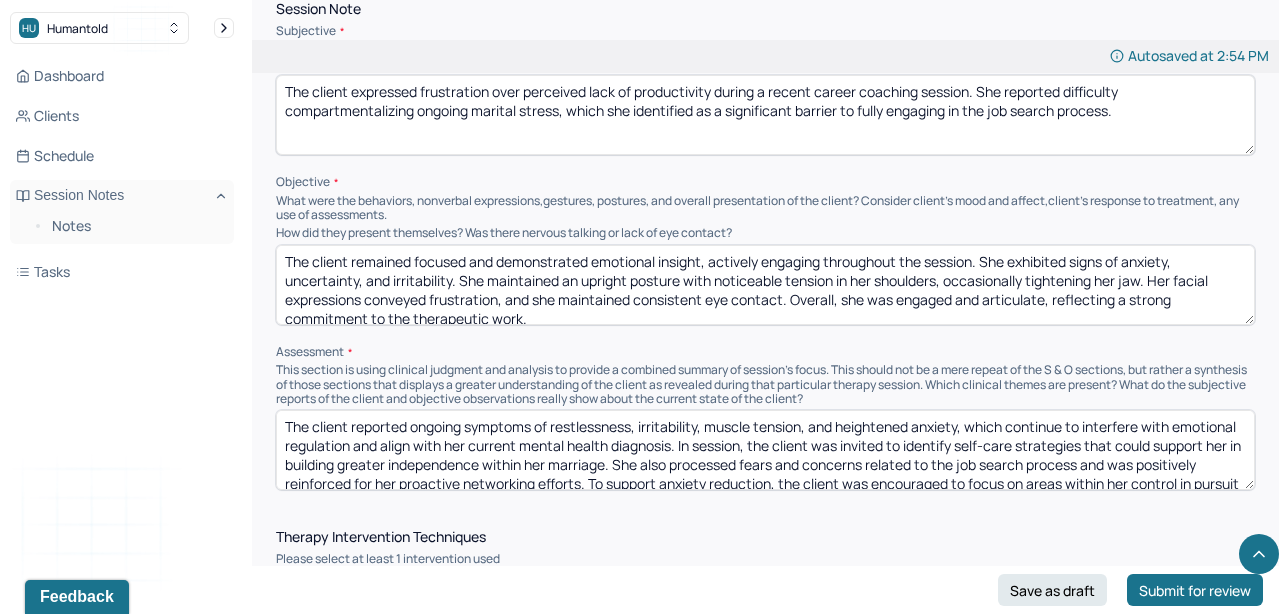 drag, startPoint x: 938, startPoint y: 277, endPoint x: 683, endPoint y: 275, distance: 255.00784 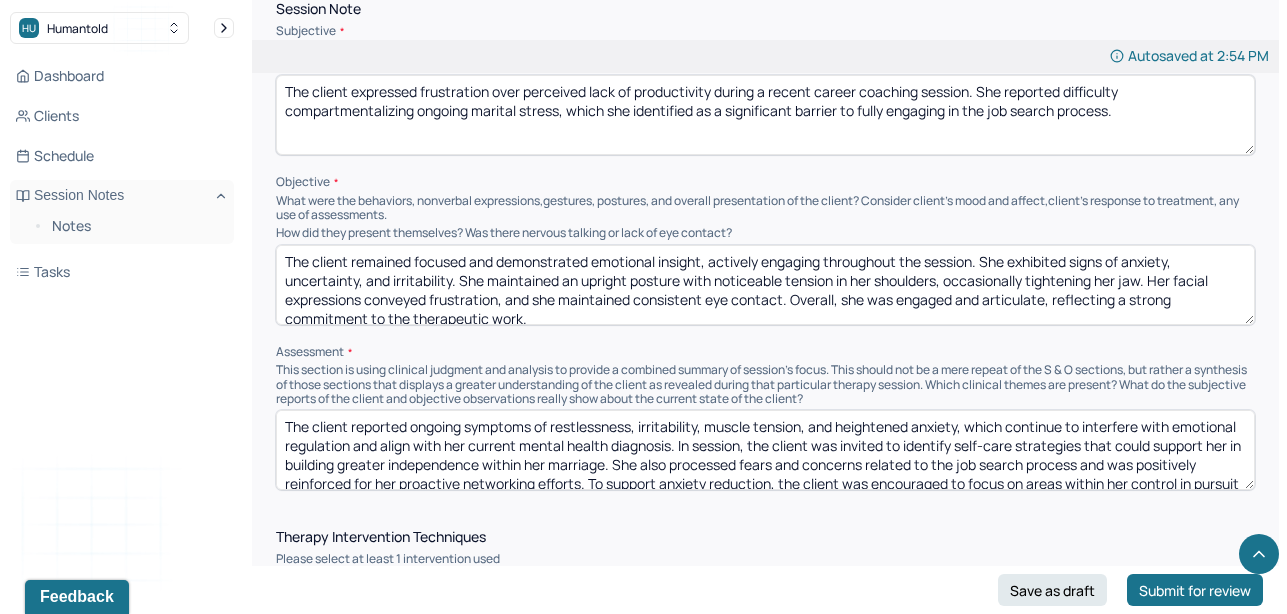 click on "The client remained focused and demonstrated emotional insight, actively engaging throughout the session. She exhibited signs of anxiety, uncertainty, and irritability. She maintained an upright posture with noticeable tension in her shoulders, occasionally tightening her jaw. Her facial expressions conveyed frustration, and she maintained consistent eye contact. Overall, she was engaged and articulate, reflecting a strong commitment to the therapeutic work." at bounding box center [765, 285] 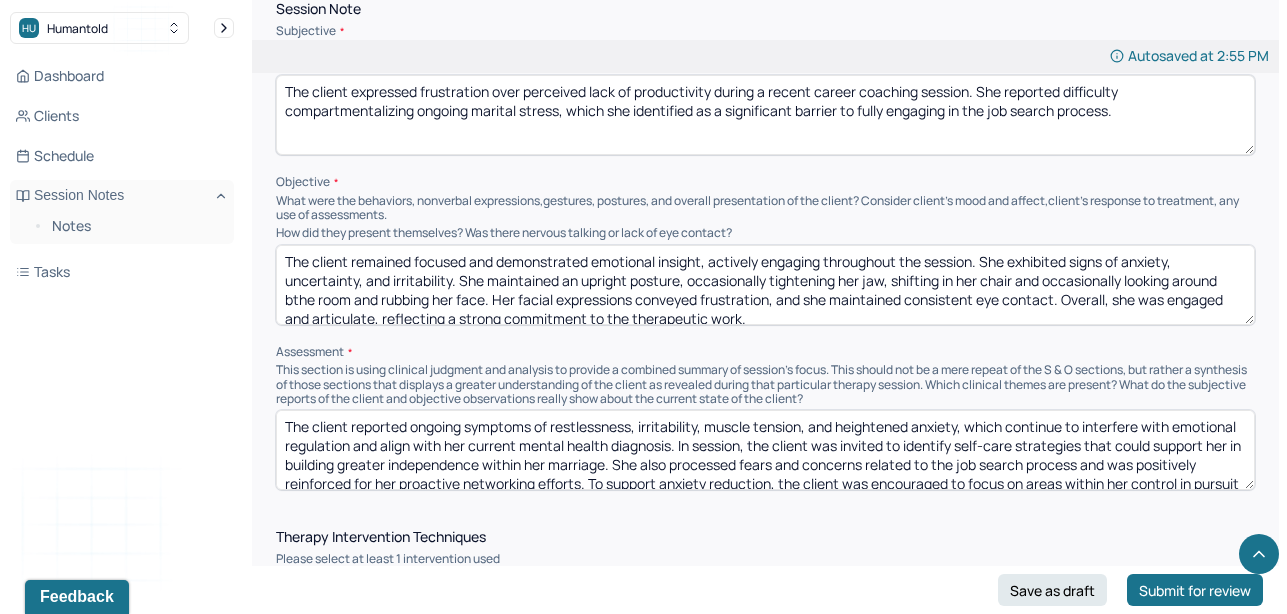 drag, startPoint x: 765, startPoint y: 311, endPoint x: 352, endPoint y: 182, distance: 432.6777 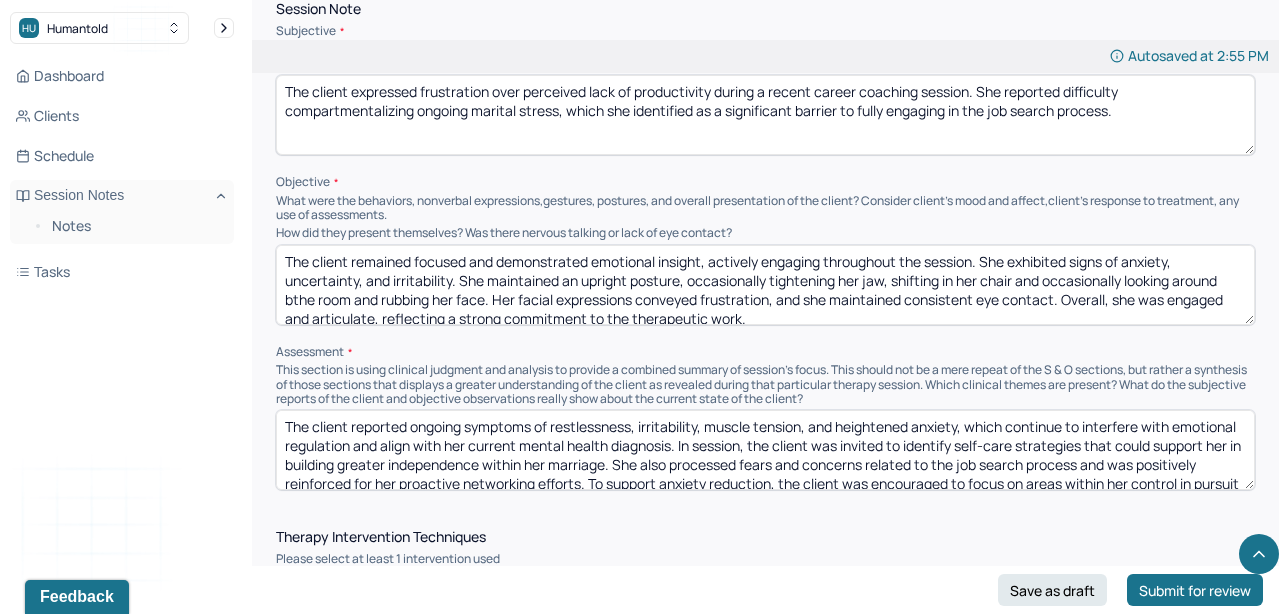 type on "The client remained focused and demonstrated emotional insight, actively engaging throughout the session. She exhibited signs of anxiety, uncertainty, and irritability. She maintained an upright posture, occasionally tightening her jaw, shifting in her chair and occasionally looking around bthe room and rubbing her face. Her facial expressions conveyed frustration, and she maintained consistent eye contact. Overall, she was engaged and articulate, reflecting a strong commitment to the therapeutic work." 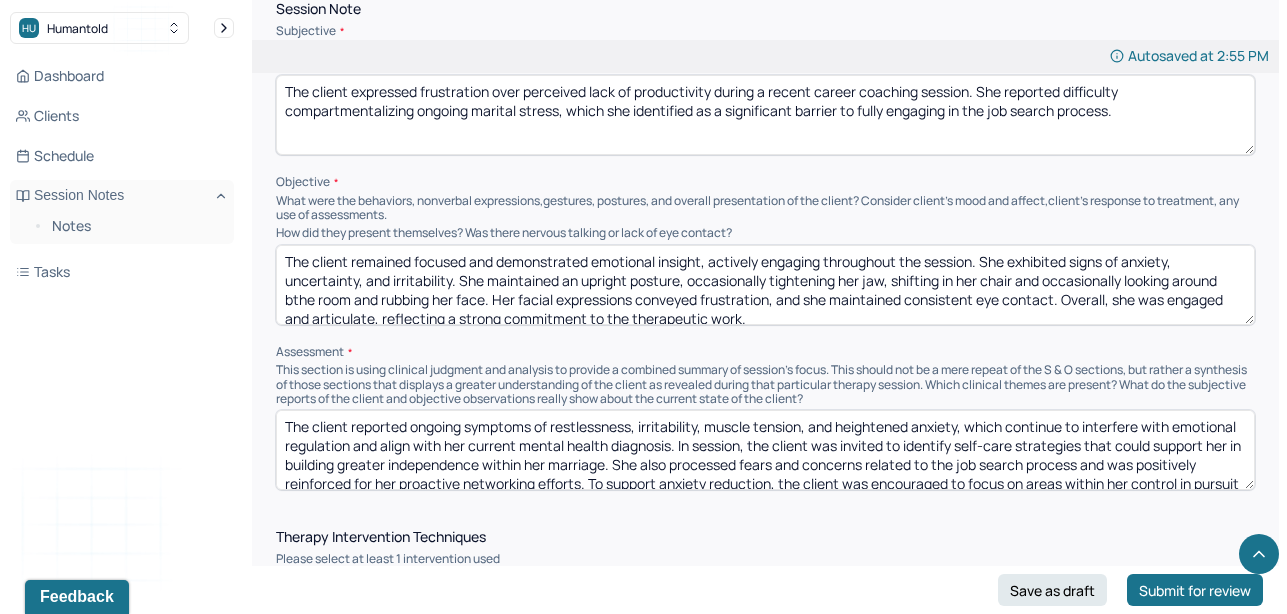 click on "Session Note Subjective This section is for Subjective reporting of your clients, it can include their mood, their reported symptoms, their efforts since your last meeting to implement your homework or recommendations or any questions they have The client expressed frustration over perceived lack of productivity during a recent career coaching session. She reported difficulty compartmentalizing ongoing marital stress, which she identified as a significant barrier to fully engaging in the job search process. Objective What were the behaviors, nonverbal expressions,gestures, postures, and overall presentation of the client? Consider client's mood and affect,client's response to treatment, any use of assessments. How did they present themselves? Was there nervous talking or lack of eye contact? Assessment" at bounding box center (765, 246) 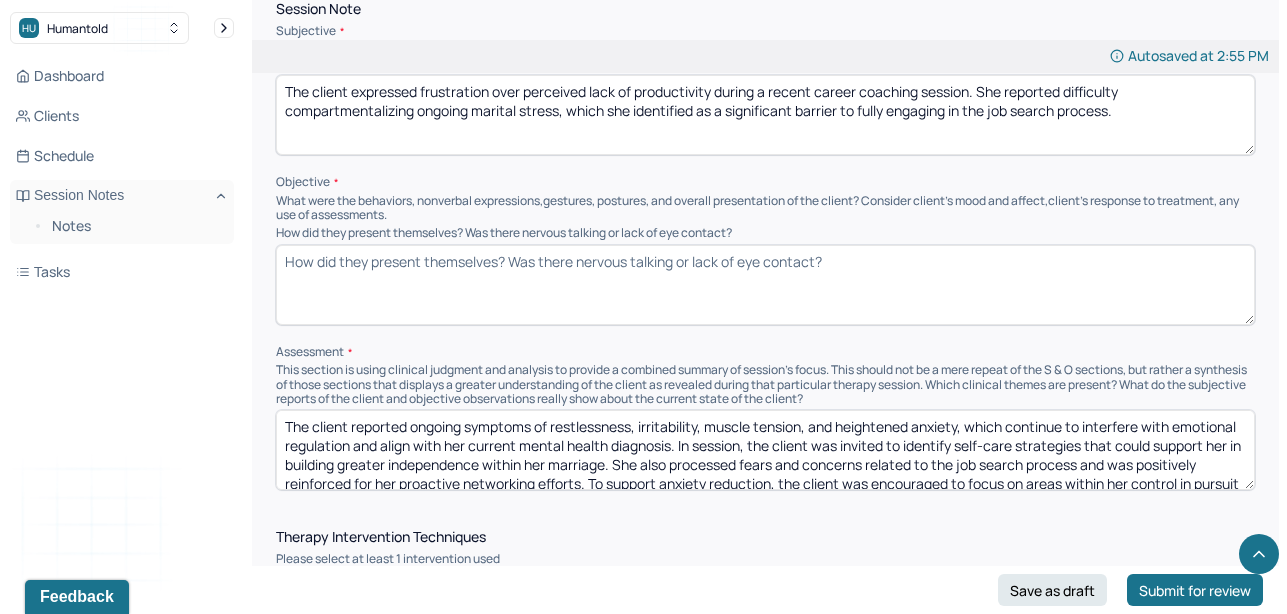 paste on "The client remained attentive and demonstrated emotional insight, actively engaging throughout the session. She presented with symptoms of anxiety, irritability, and uncertainty. Nonverbal indicators included an upright posture, occasional jaw clenching, shifting in her seat, rubbing her face, and frequently glancing around the room. Her facial expressions suggested frustration, though she maintained consistent eye contact and communicated clearly. Overall, she appeared motivated and invested in the therapeutic process." 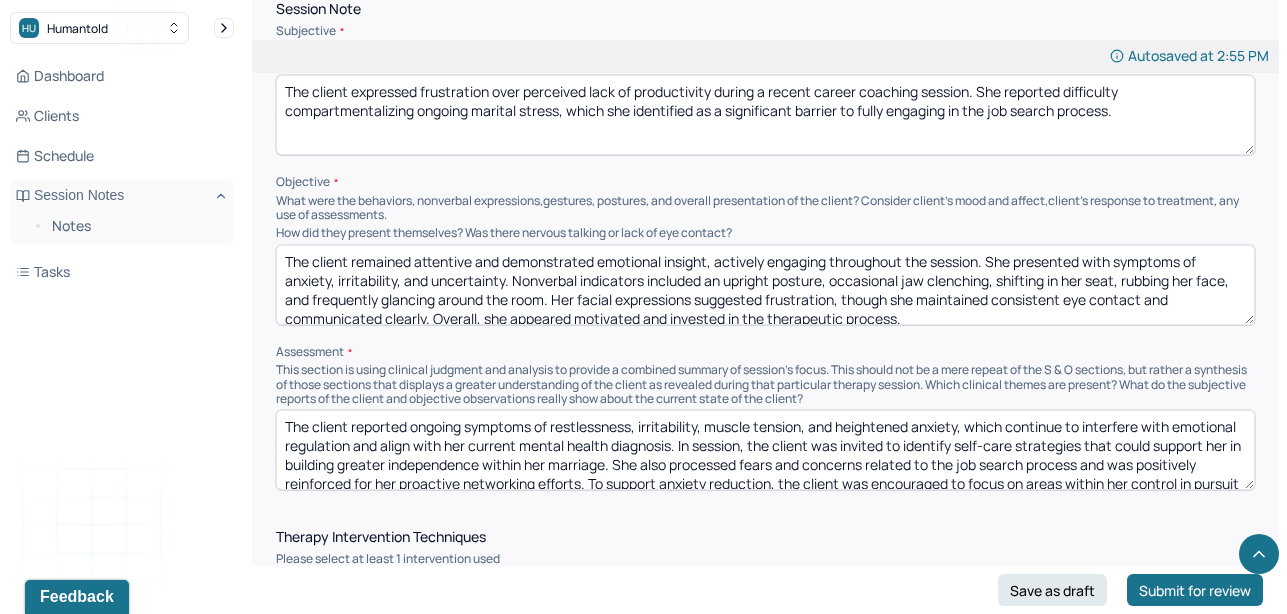 scroll, scrollTop: 3, scrollLeft: 0, axis: vertical 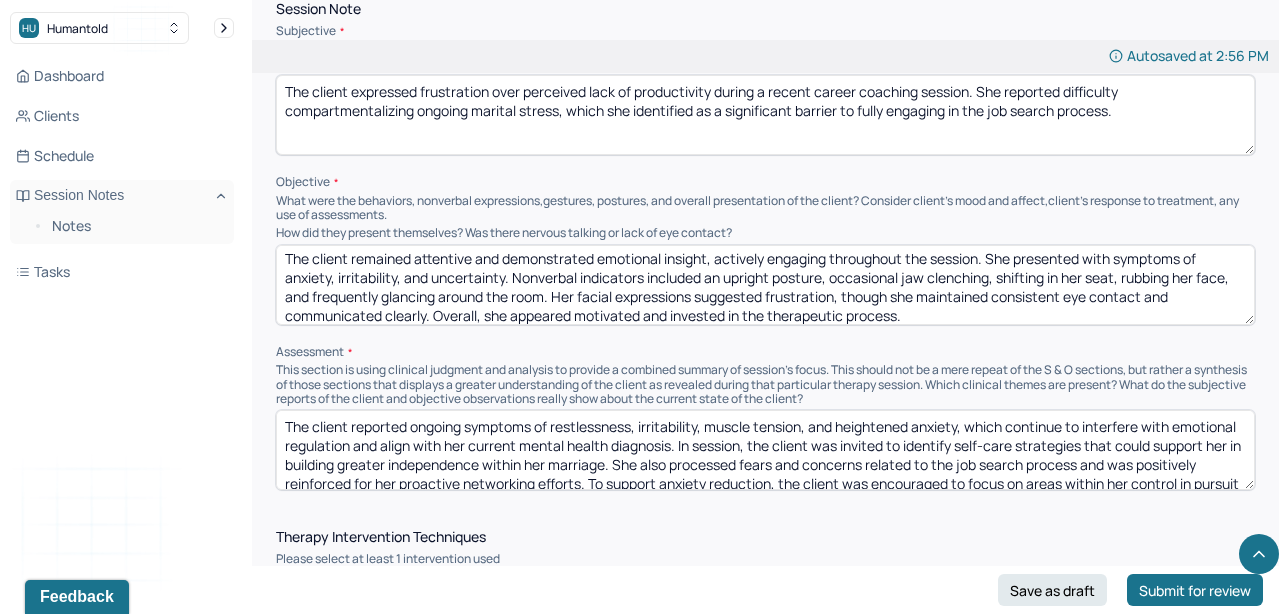 click on "The client remained attentive and demonstrated emotional insight, actively engaging throughout the session. She presented with symptoms of anxiety, irritability, and uncertainty. Nonverbal indicators included an upright posture, occasional jaw clenching, shifting in her seat, rubbing her face, and frequently glancing around the room. Her facial expressions suggested frustration, though she maintained consistent eye contact and communicated clearly. Overall, she appeared motivated and invested in the therapeutic process." at bounding box center (765, 285) 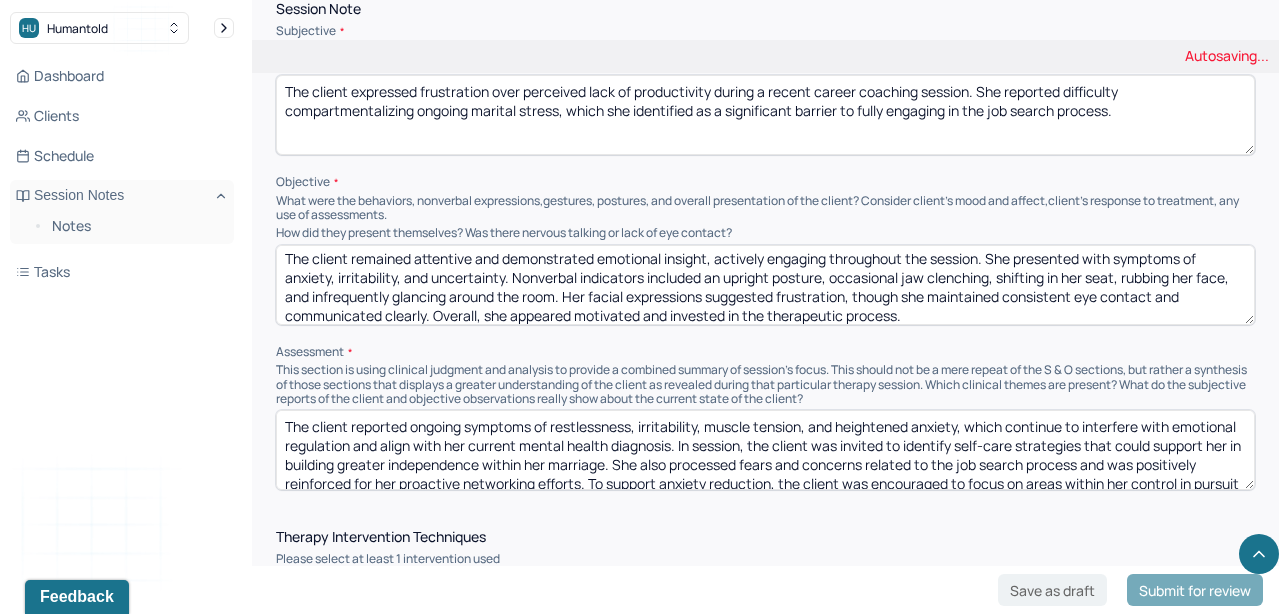 type on "The client remained attentive and demonstrated emotional insight, actively engaging throughout the session. She presented with symptoms of anxiety, irritability, and uncertainty. Nonverbal indicators included an upright posture, occasional jaw clenching, shifting in her seat, rubbing her face, and infrequently glancing around the room. Her facial expressions suggested frustration, though she maintained consistent eye contact and communicated clearly. Overall, she appeared motivated and invested in the therapeutic process." 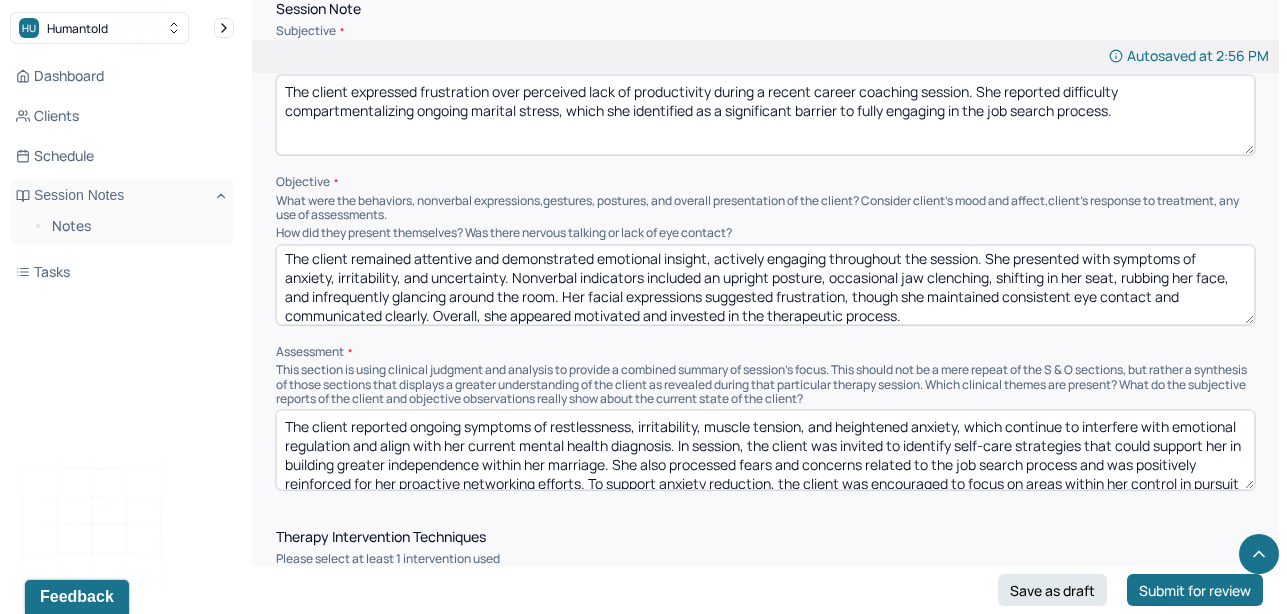 click on "This section is using clinical judgment and analysis to provide a combined summary of session's focus. This should not be a mere repeat of the S & O sections, but rather a synthesis of those sections that displays a greater understanding of the client as revealed during that particular therapy session. Which clinical themes are present? What do the subjective reports of the client and objective observations really show about the current state of the client?" at bounding box center (765, 384) 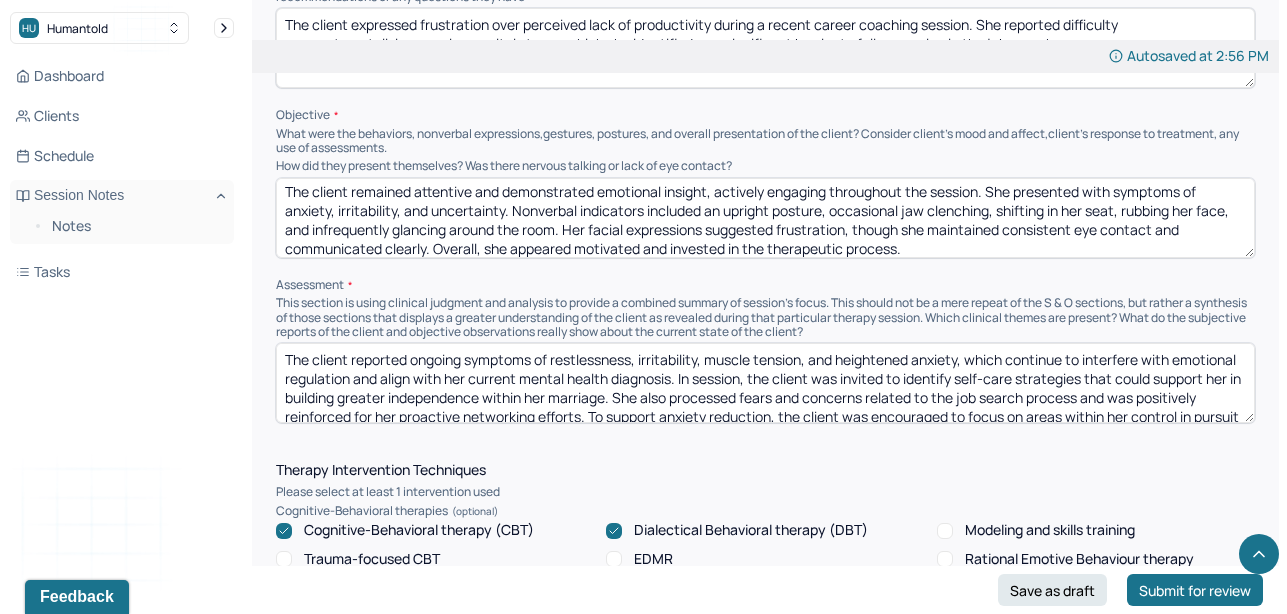 scroll, scrollTop: 1348, scrollLeft: 0, axis: vertical 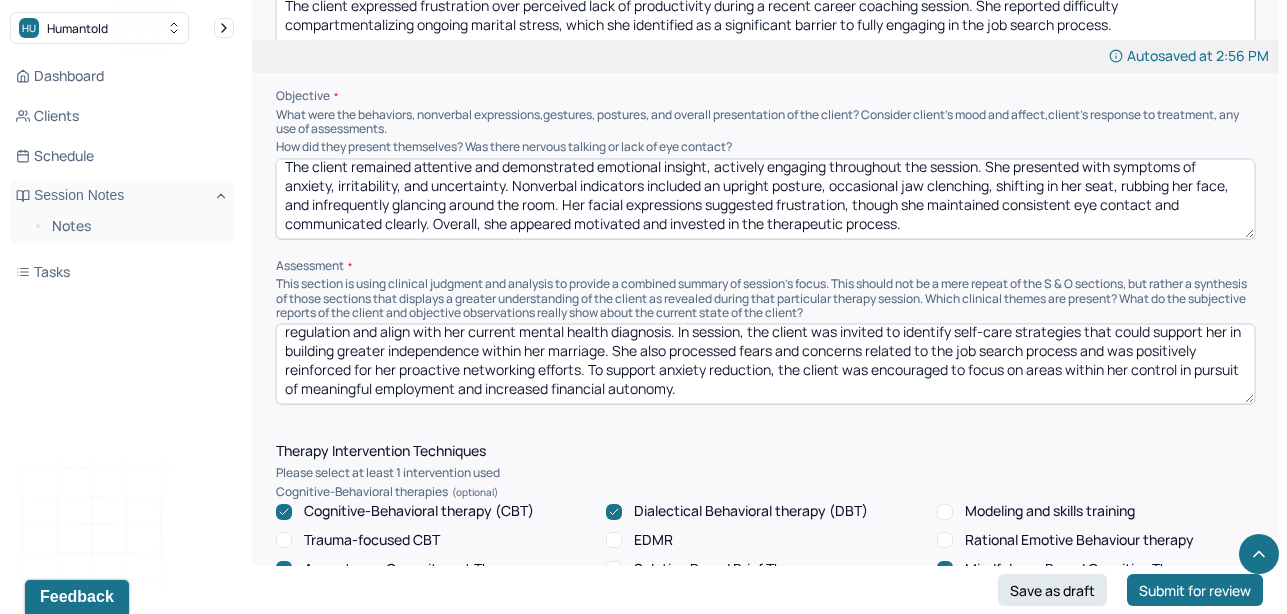 drag, startPoint x: 682, startPoint y: 355, endPoint x: 588, endPoint y: 365, distance: 94.53042 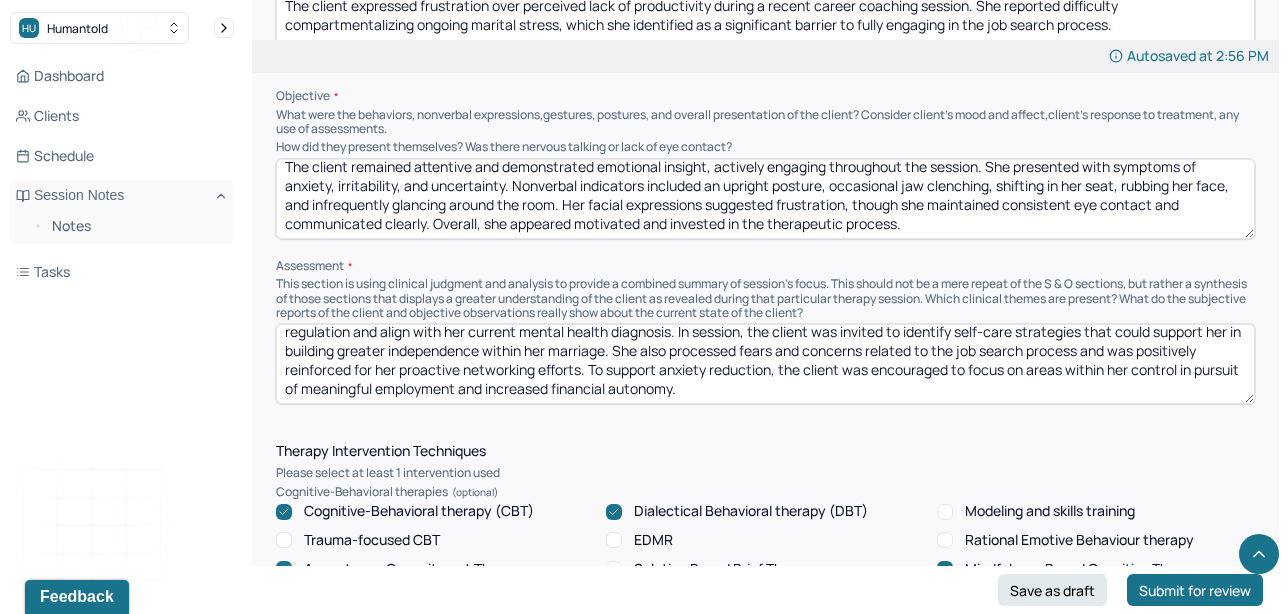 click on "The client reported ongoing symptoms of restlessness, irritability, muscle tension, and heightened anxiety, which continue to interfere with emotional regulation and align with her current mental health diagnosis. In session, the client was invited to identify self-care strategies that could support her in building greater independence within her marriage. She also processed fears and concerns related to the job search process and was positively reinforced for her proactive networking efforts. To support anxiety reduction, the client was encouraged to focus on areas within her control in pursuit of meaningful employment and increased financial autonomy." at bounding box center [765, 364] 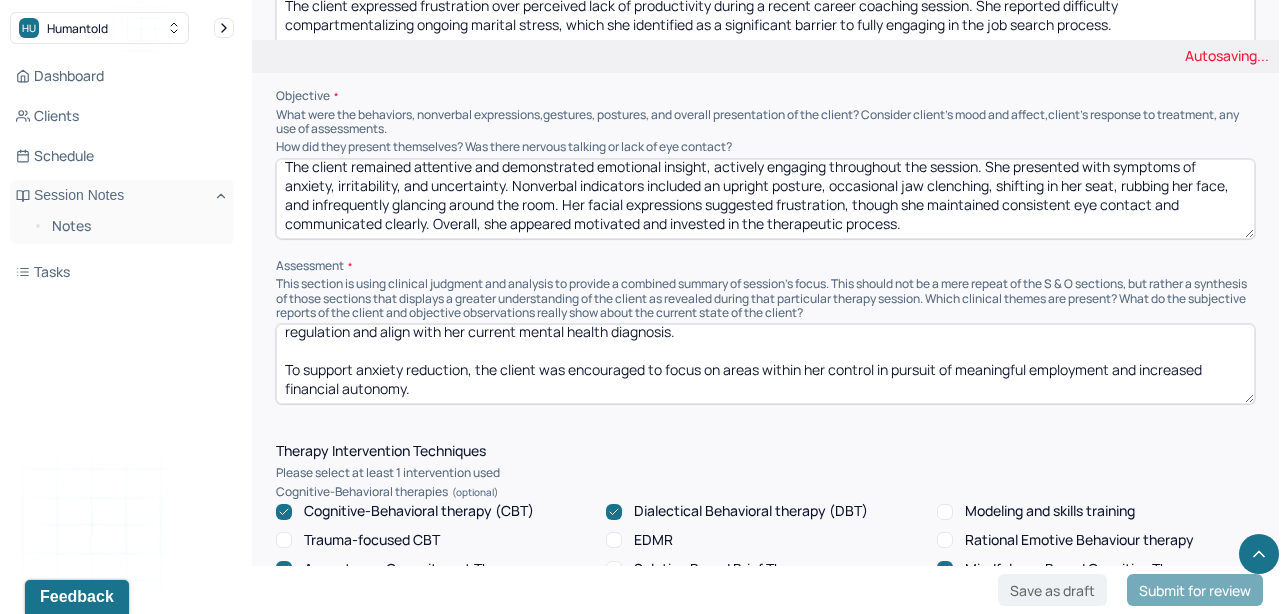 scroll, scrollTop: 27, scrollLeft: 0, axis: vertical 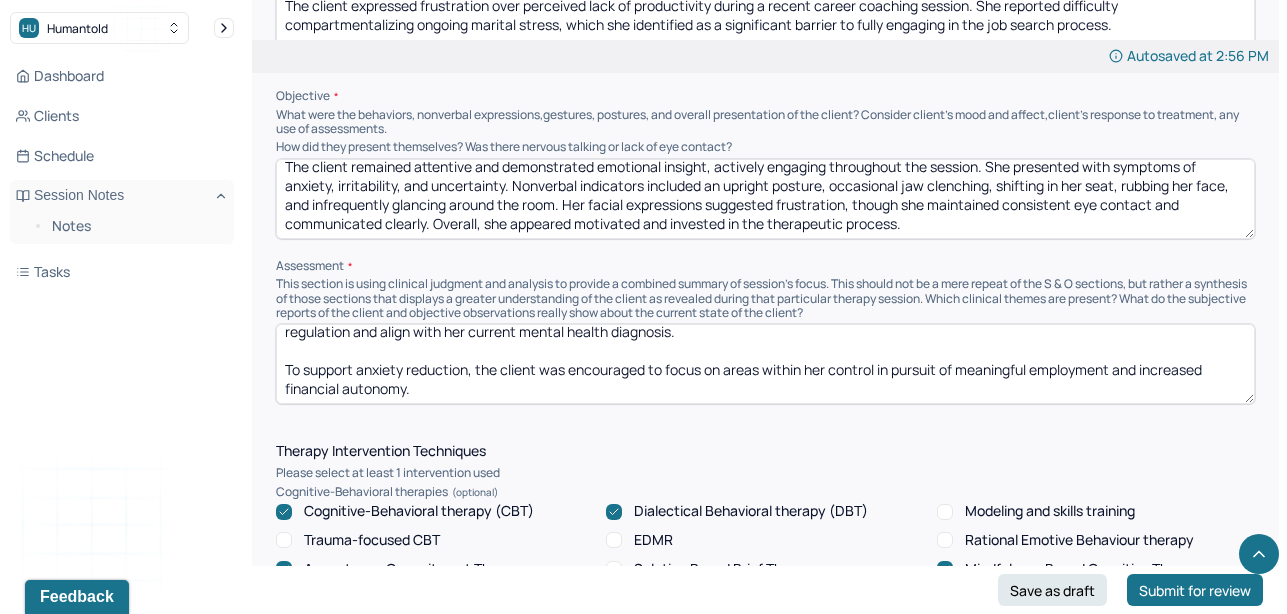 drag, startPoint x: 665, startPoint y: 364, endPoint x: 857, endPoint y: 424, distance: 201.15666 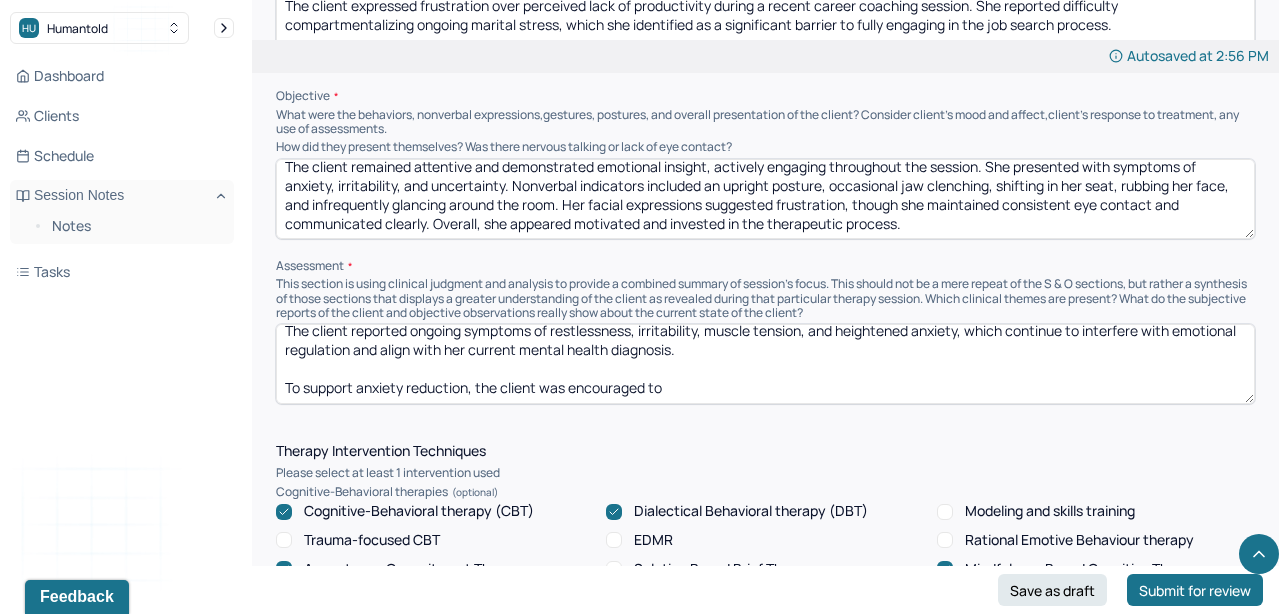scroll, scrollTop: 9, scrollLeft: 0, axis: vertical 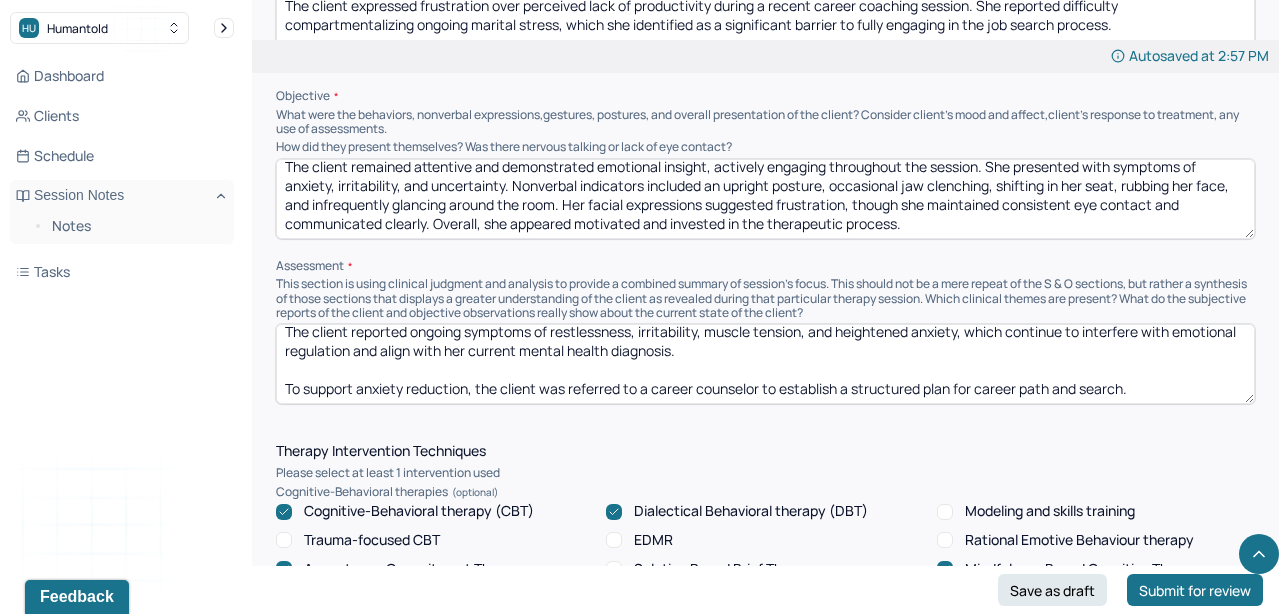 click on "The client reported ongoing symptoms of restlessness, irritability, muscle tension, and heightened anxiety, which continue to interfere with emotional regulation and align with her current mental health diagnosis.
To support anxiety reduction, the client was referred to a career counselor to establish a structured plan for career path and search." at bounding box center (765, 364) 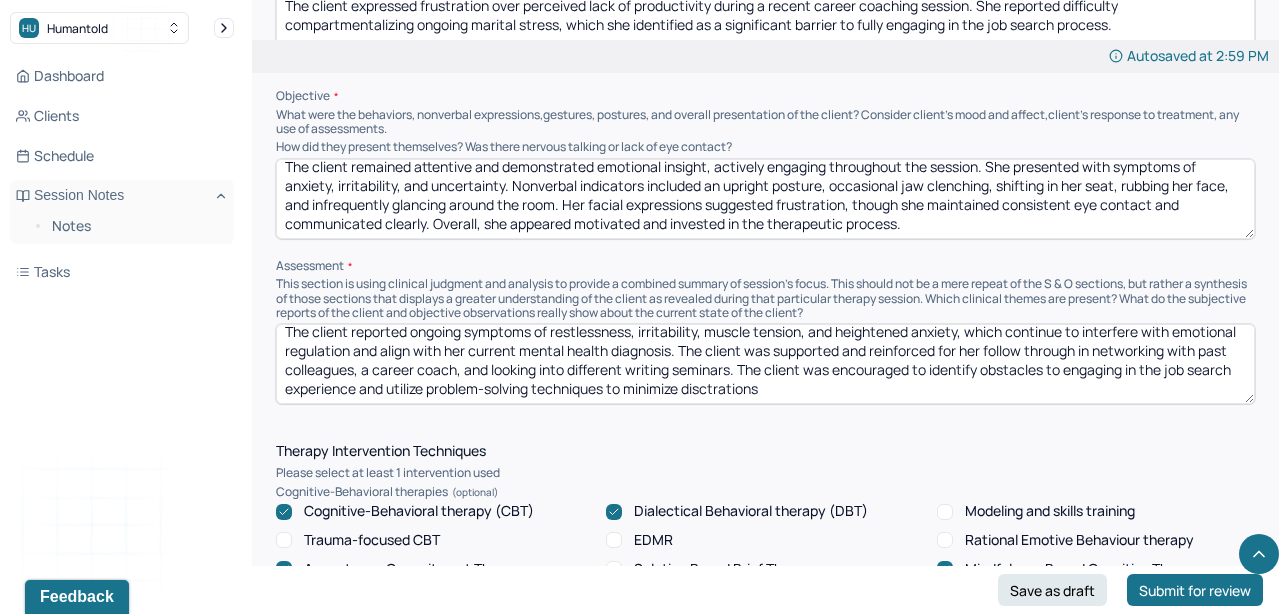 click on "The client reported ongoing symptoms of restlessness, irritability, muscle tension, and heightened anxiety, which continue to interfere with emotional regulation and align with her current mental health diagnosis. The client was supported and reinforced for her follow through in networking with past colleagues, a career coach, and looking into different writing seminars. The client was encouraged to identify obstacles to engaging in the job search experience and utilize problem-solving techniques to minimize disctrations
To support anxiety reduction, the client was referred to a career counselor to establish a structured plan for career path and search." at bounding box center (765, 364) 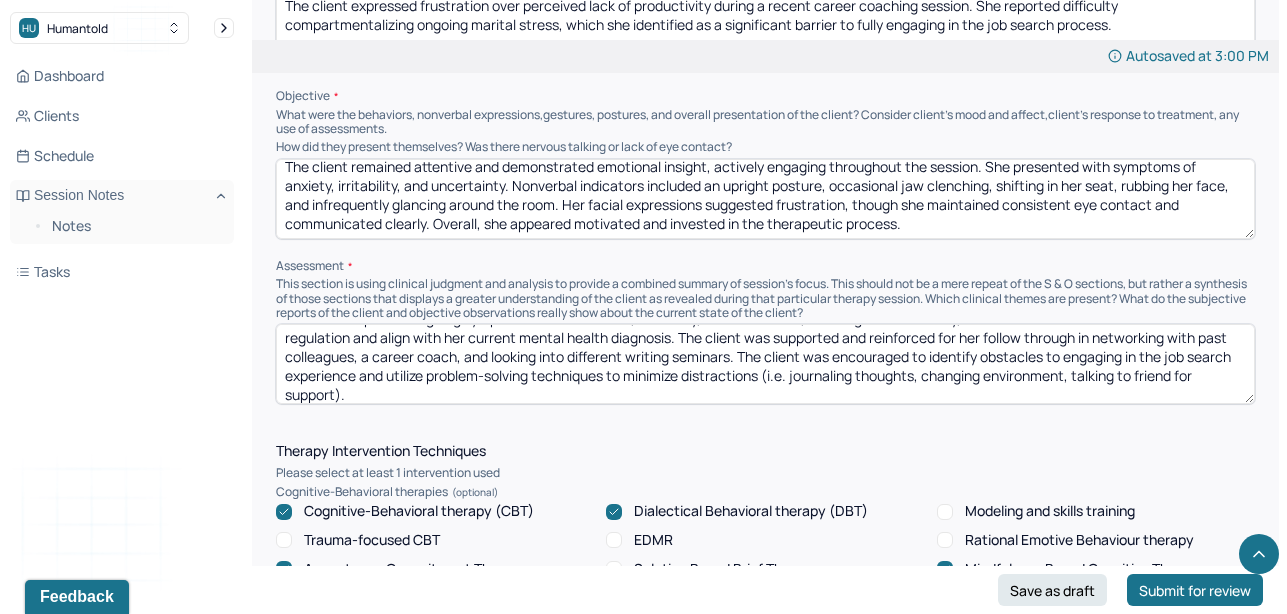 scroll, scrollTop: 66, scrollLeft: 0, axis: vertical 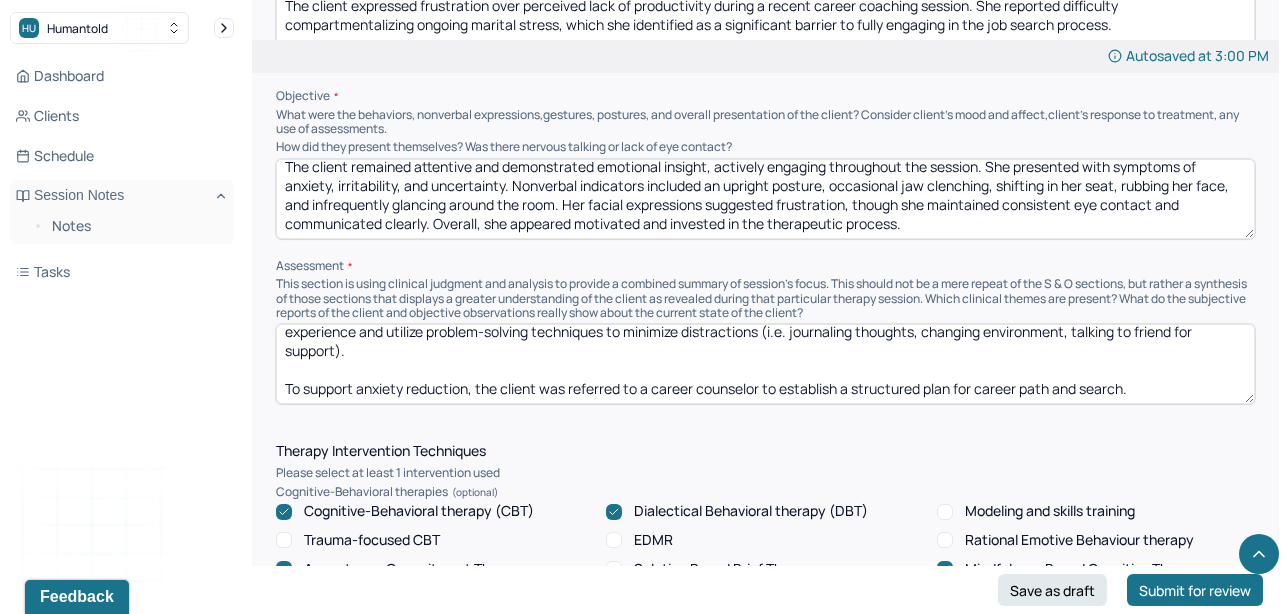 click on "The client reported ongoing symptoms of restlessness, irritability, muscle tension, and heightened anxiety, which continue to interfere with emotional regulation and align with her current mental health diagnosis. The client was supported and reinforced for her follow through in networking with past colleagues, a career coach, and looking into different writing seminars. The client was encouraged to identify obstacles to engaging in the job search experience and utilize problem-solving techniques to minimize distractions (i.e. journaling thoughts, changing environment, talking to friend for support)
To support anxiety reduction, the client was referred to a career counselor to establish a structured plan for career path and search." at bounding box center (765, 364) 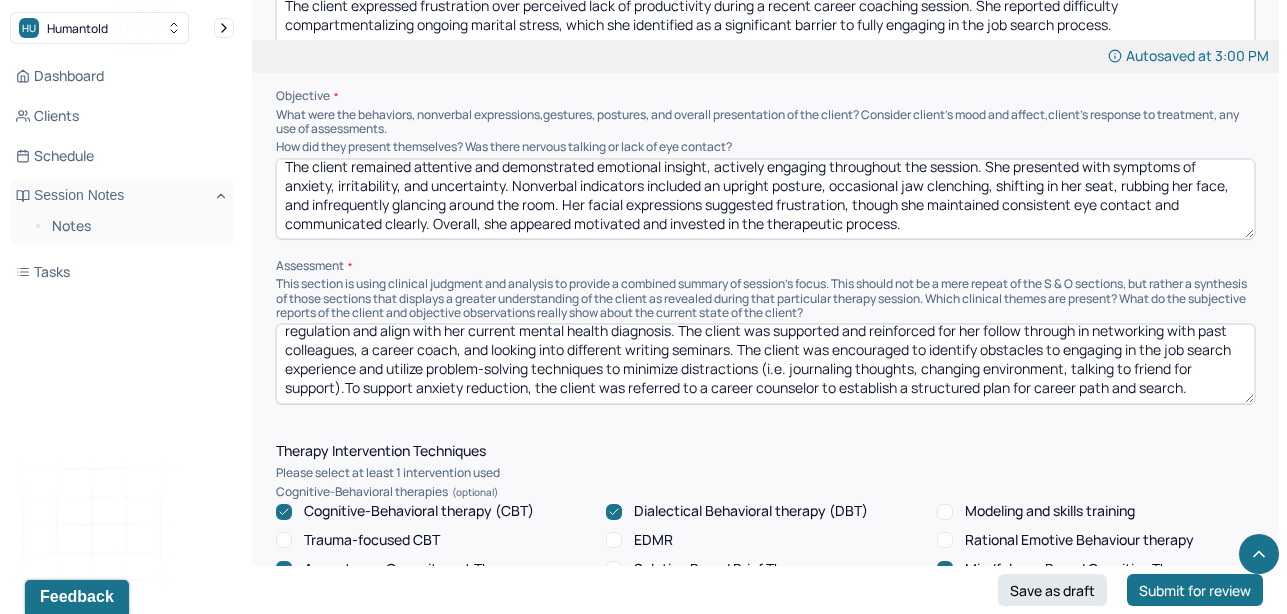 scroll, scrollTop: 28, scrollLeft: 0, axis: vertical 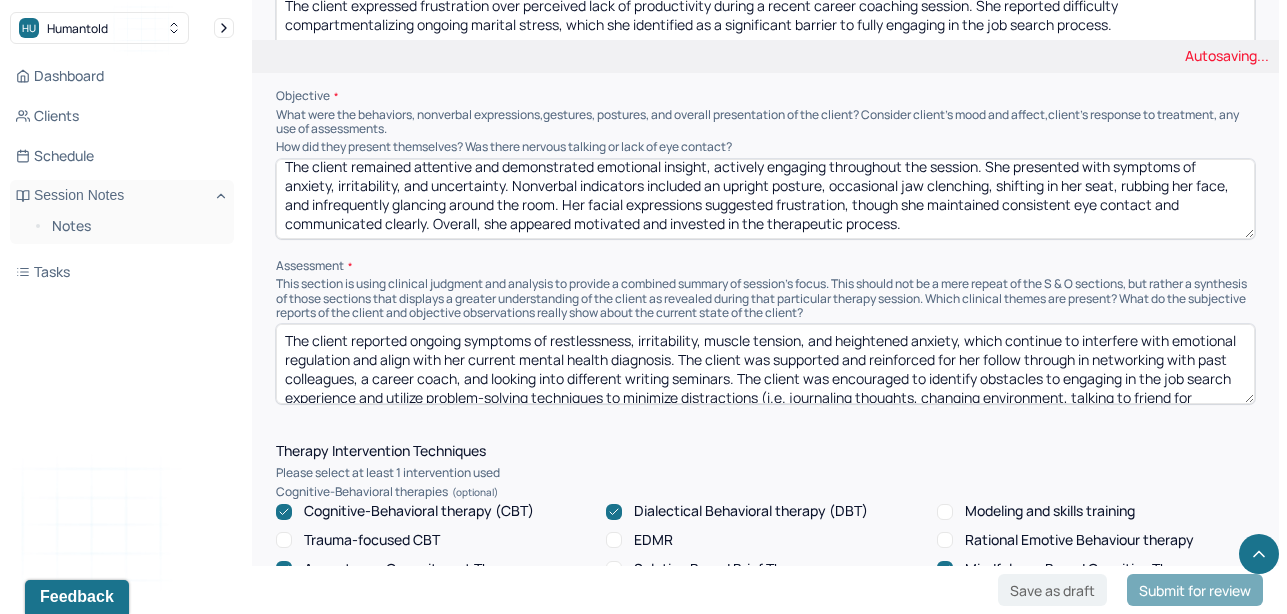 drag, startPoint x: 1212, startPoint y: 388, endPoint x: 268, endPoint y: 176, distance: 967.51227 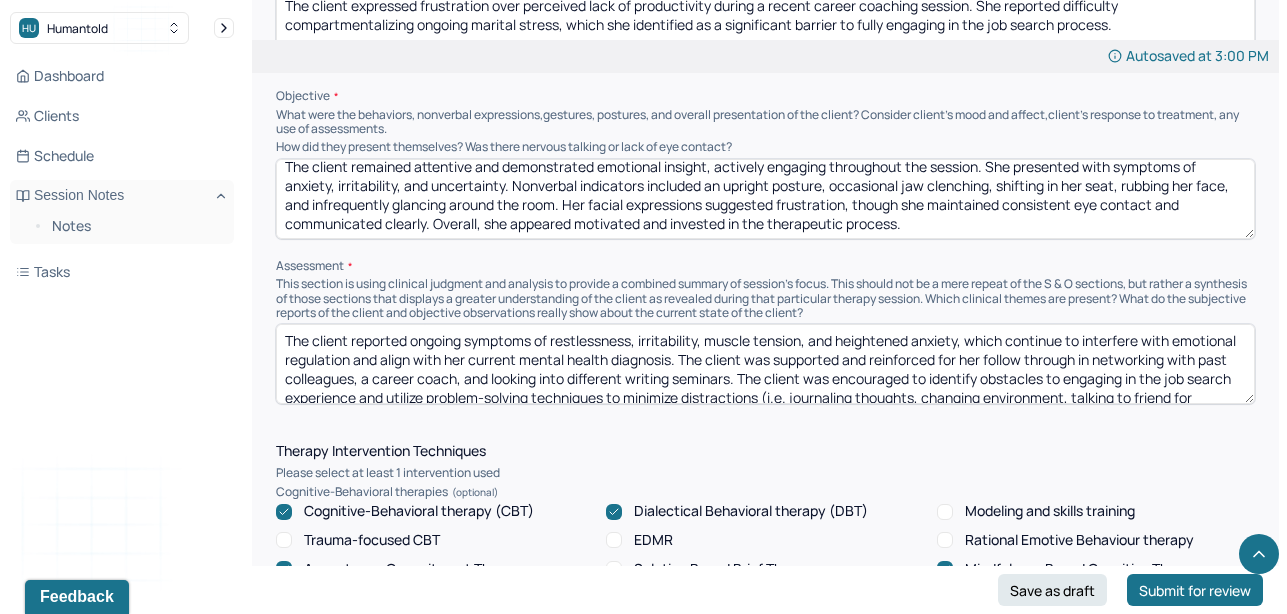 type on "The client reported ongoing symptoms of restlessness, irritability, muscle tension, and heightened anxiety, which continue to interfere with emotional regulation and align with her current mental health diagnosis. The client was supported and reinforced for her follow through in networking with past colleagues, a career coach, and looking into different writing seminars. The client was encouraged to identify obstacles to engaging in the job search experience and utilize problem-solving techniques to minimize distractions (i.e. journaling thoughts, changing environment, talking to friend for support). To support anxiety reduction, the client was referred to a career counselor to establish a structured plan for career path and search." 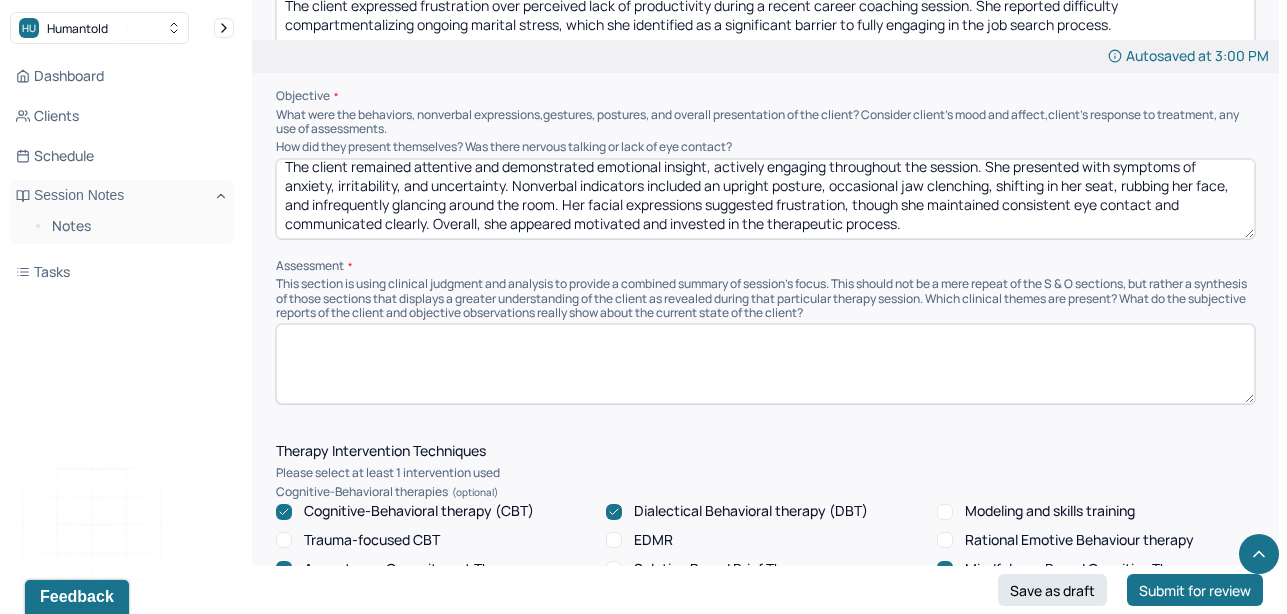 paste on "The client reported persistent symptoms of restlessness, irritability, muscle tension, and heightened anxiety, which continue to interfere with emotional regulation and are consistent with her current diagnosis. She was positively reinforced for her proactive steps, including networking with former colleagues, meeting with a career coach, and researching writing seminars. The client was encouraged to identify barriers to job search engagement and apply problem-solving strategies (e.g., journaling, environment changes, seeking social support). To further support anxiety reduction and career clarity, a referral to a career counselor was provided to help create a structured path forward." 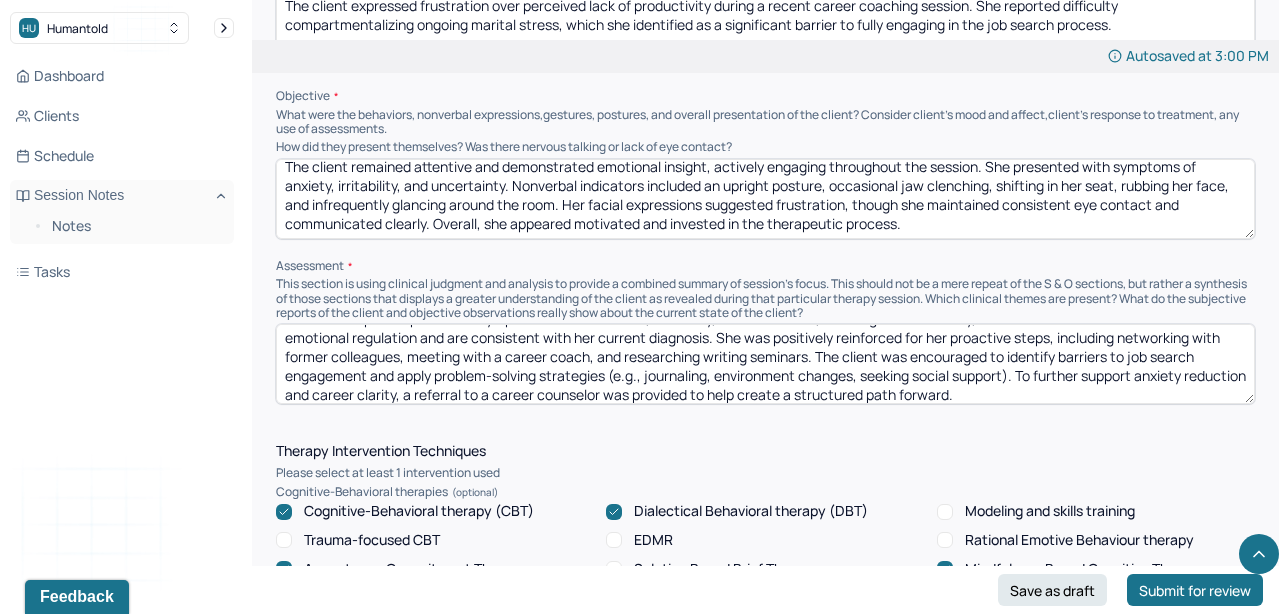 scroll, scrollTop: 0, scrollLeft: 0, axis: both 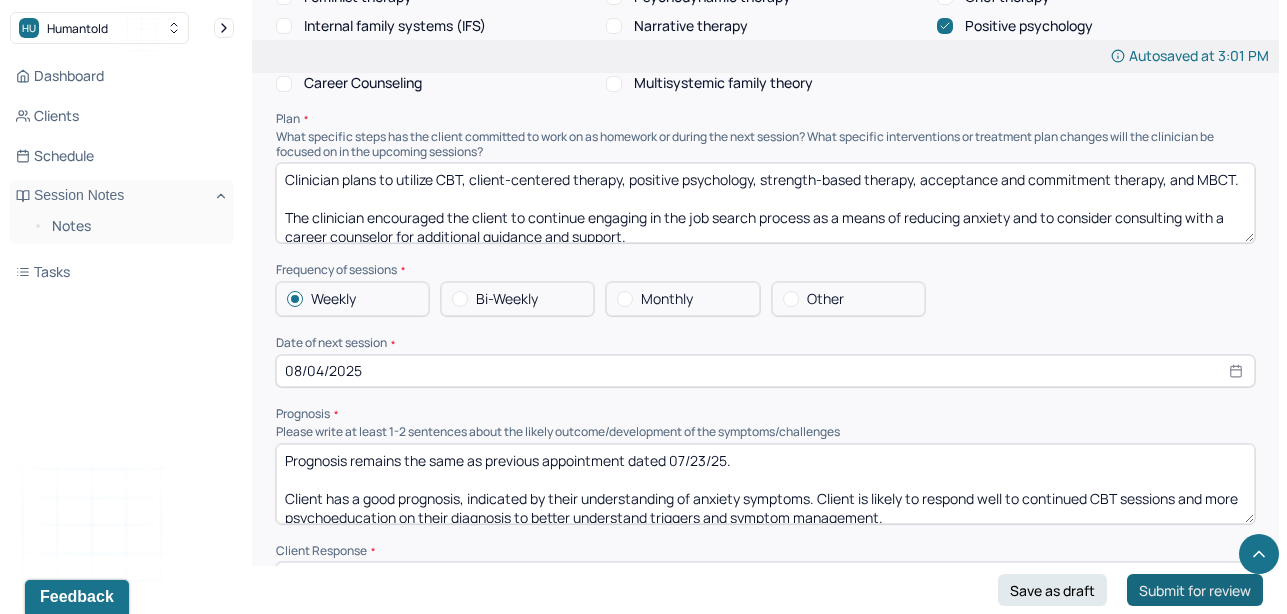 type on "The client reported persistent symptoms of restlessness, irritability, muscle tension, and heightened anxiety, which continue to interfere with emotional regulation and are consistent with her current diagnosis. She was positively reinforced for her proactive steps, including networking with former colleagues, meeting with a career coach, and researching writing seminars. The client was encouraged to identify barriers to job search engagement and apply problem-solving strategies (e.g., journaling, environment changes, seeking social support). To further support anxiety reduction and career clarity, a referral to a career counselor was provided to help create a structured path forward." 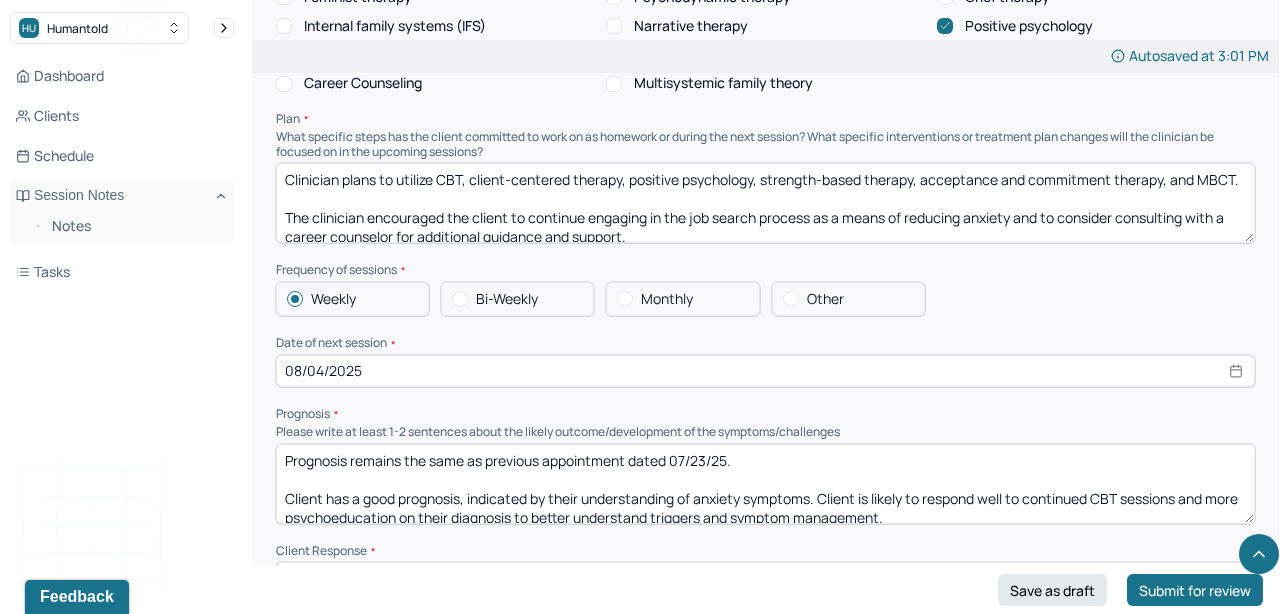 scroll, scrollTop: 9, scrollLeft: 0, axis: vertical 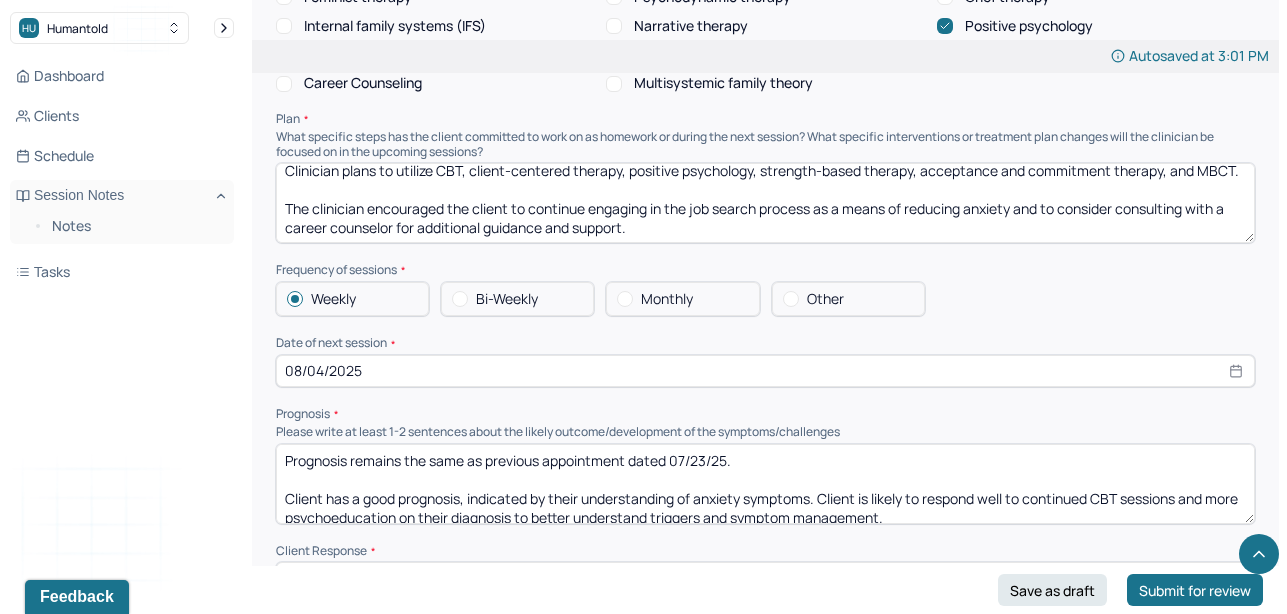 drag, startPoint x: 666, startPoint y: 235, endPoint x: 448, endPoint y: 193, distance: 222.009 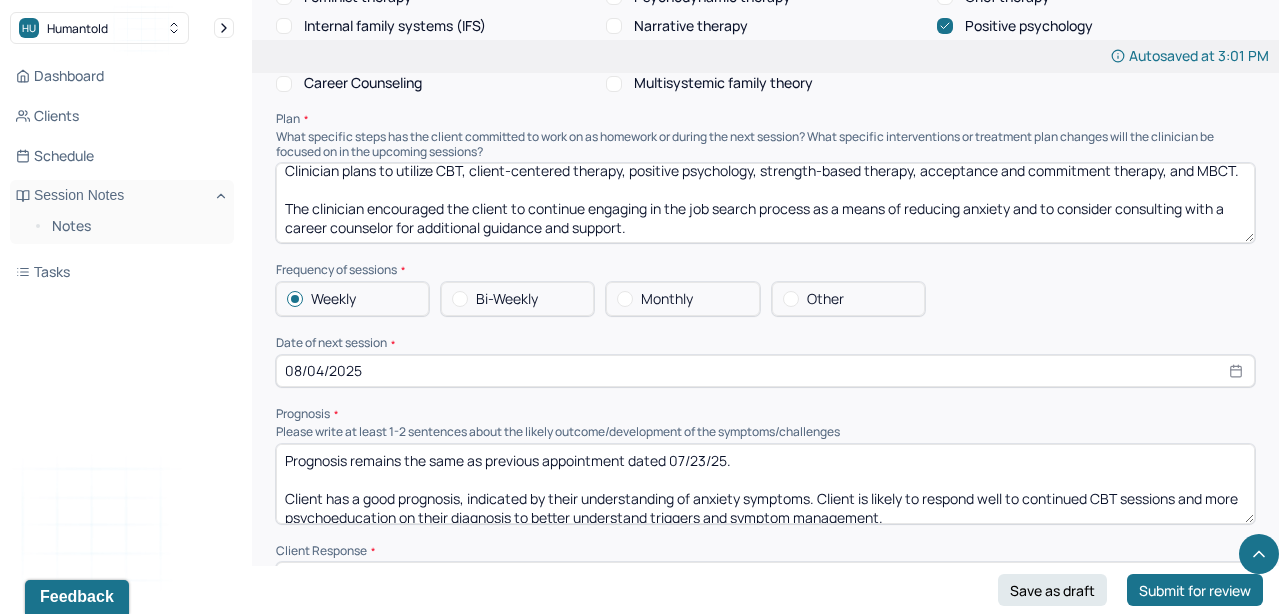 click on "Clinician plans to utilize CBT, client-centered therapy, positive psychology, strength-based therapy, acceptance and commitment therapy, and MBCT.
The clinician encouraged the client to continue engaging in the job search process as a means of reducing anxiety and to consider consulting with a career counselor for additional guidance and support." at bounding box center (765, 203) 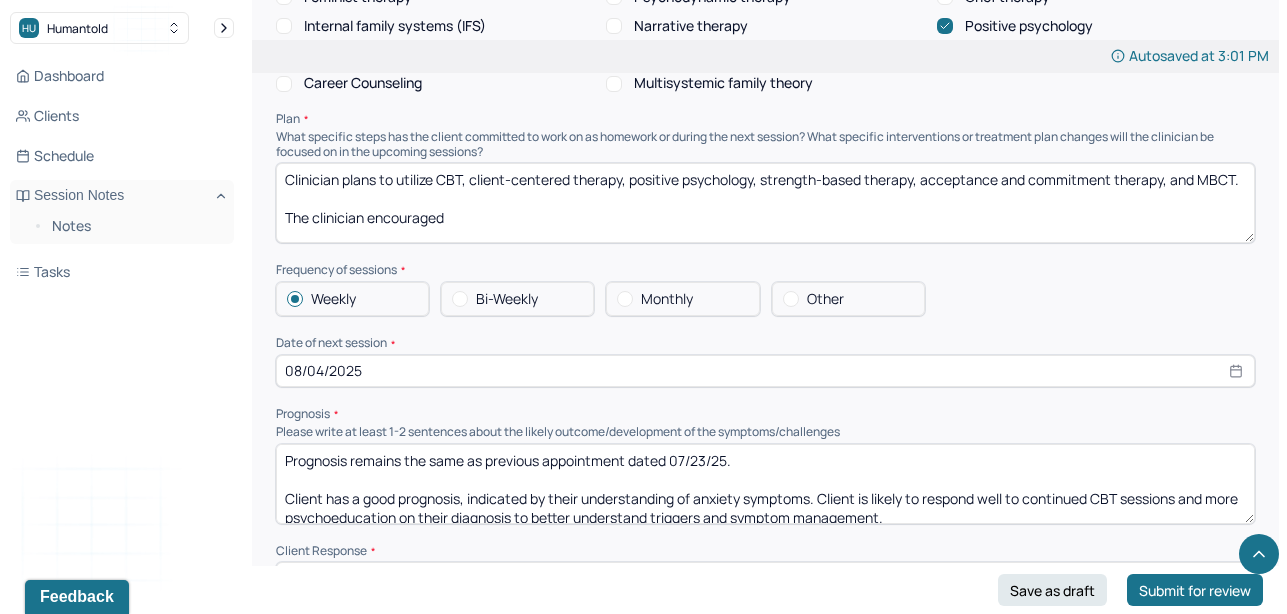 scroll, scrollTop: 0, scrollLeft: 0, axis: both 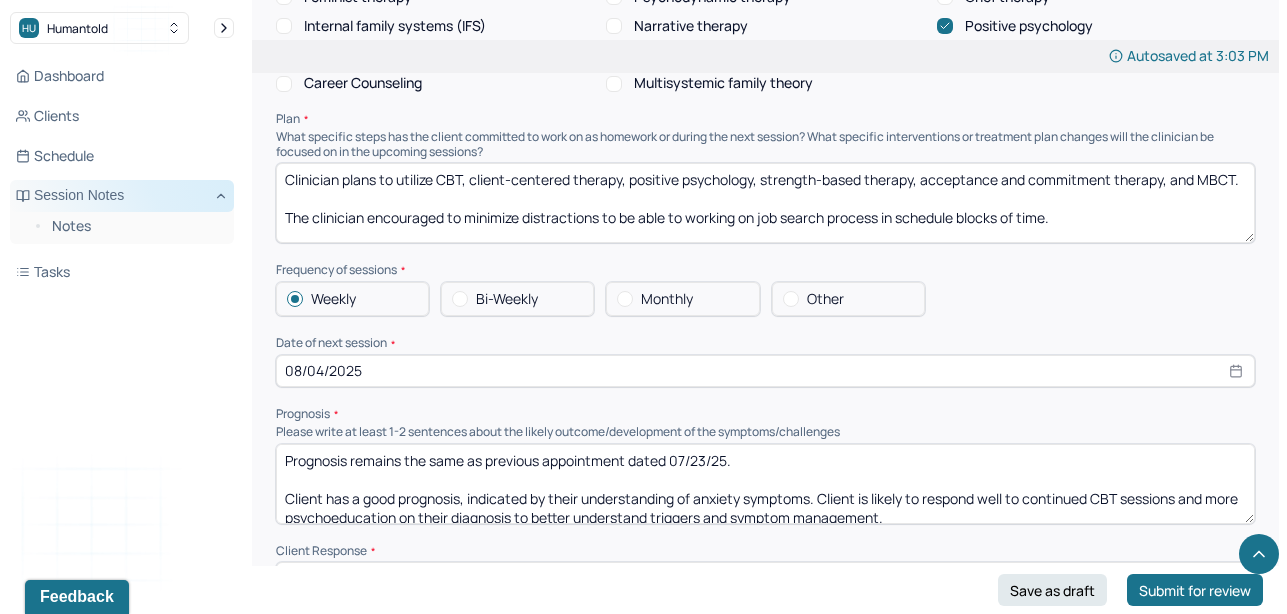 drag, startPoint x: 1063, startPoint y: 214, endPoint x: 207, endPoint y: 207, distance: 856.0286 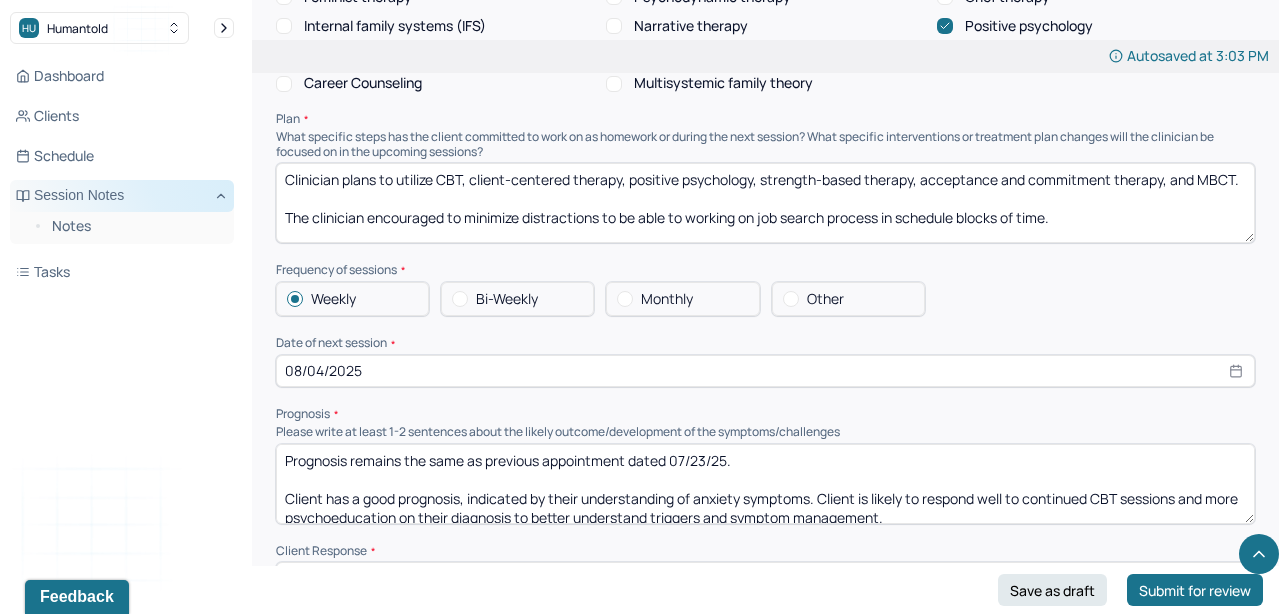 click on "HU Humantold Dashboard Clients Schedule Session Notes Notes Tasks AK [NAME]   [NAME] provider Logout   New Theme Coming This Week! Soon, you’ll be able to switch between the default White Theme and a new Green Theme using the Theme Button in the top right corner of the app.  Edit Note Search by client name, chart number  FAQs Theme AK [NAME]   [NAME] Autosaved at 3:03 PM Appointment Details Client name [NAME] Date of service 08/04/2025 Time 4:00pm - 4:55pm Duration 55mins Appointment type individual therapy Provider name [NAME] Modifier 1 95 Telemedicine Note type Individual soap note Load previous session note Instructions The fields marked with an asterisk ( * ) are required before you can submit your notes. Before you can submit your session notes, they must be signed. You have the option to save your notes as a draft before making a submission. Appointment location * Teletherapy Client Teletherapy Location here Home Office Other Provider Teletherapy Location Home Office Other *" at bounding box center [643, -243] 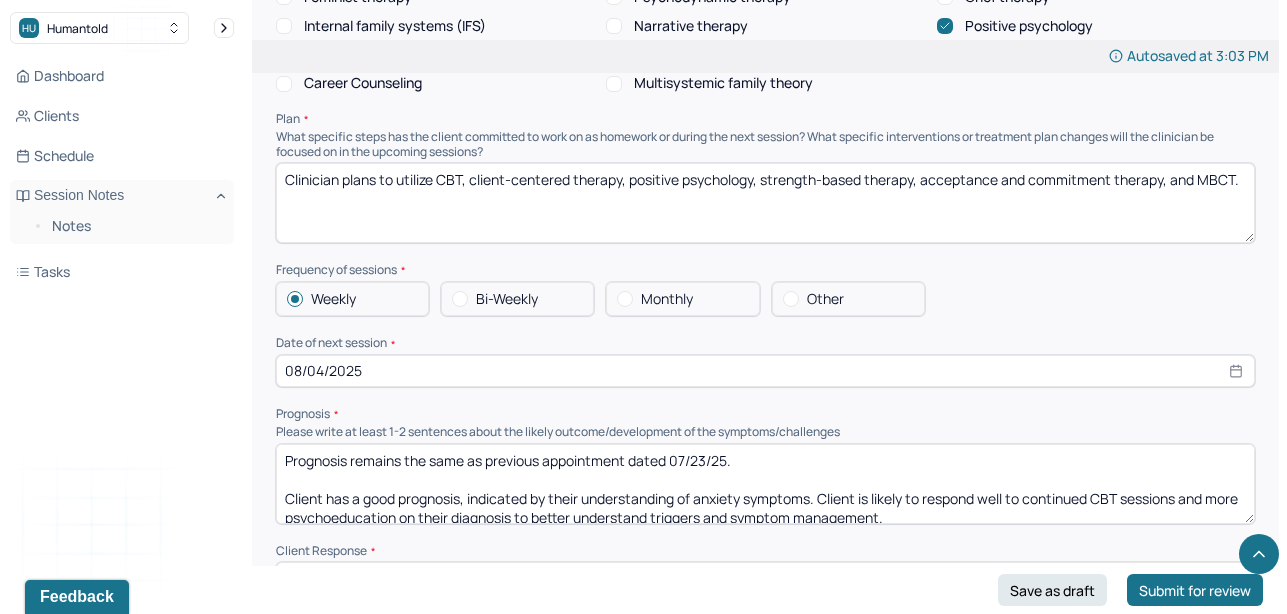 paste on "The clinician encouraged the client to minimize distractions and implement scheduled time blocks dedicated to the job search process in order to increase focus and productivity." 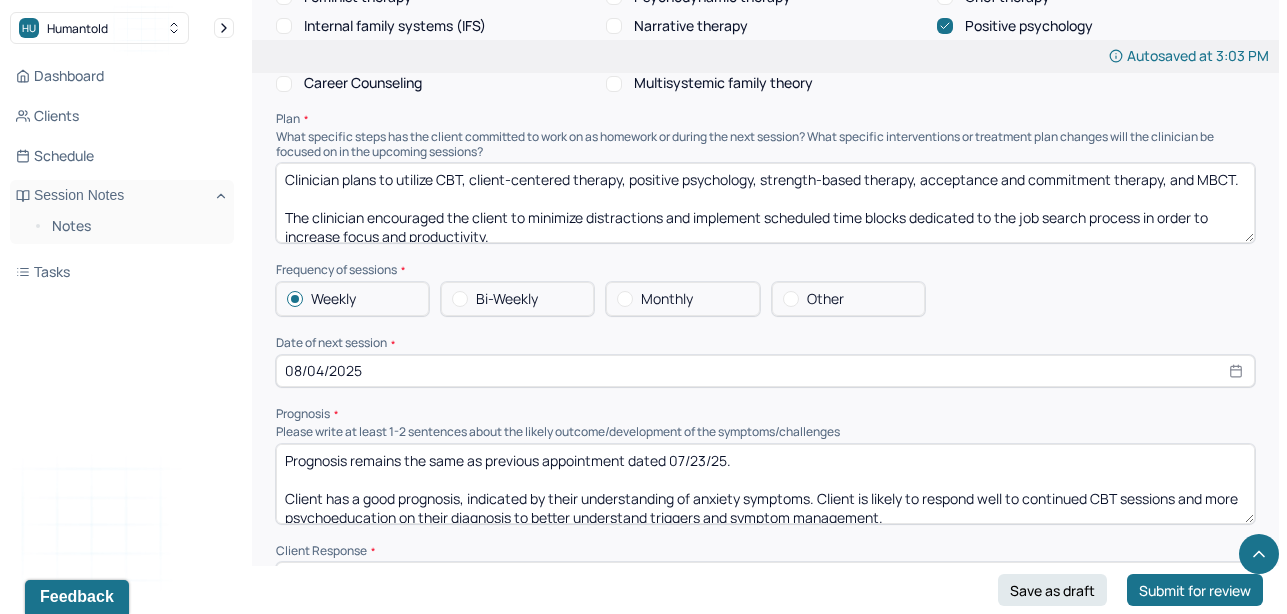 scroll, scrollTop: 3, scrollLeft: 0, axis: vertical 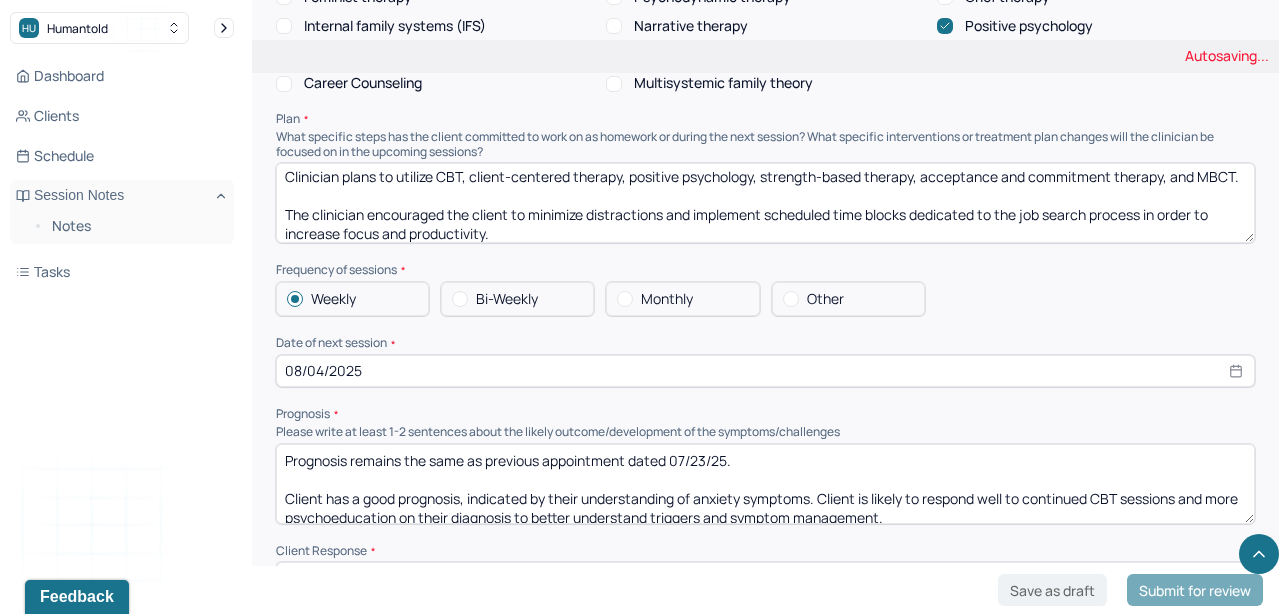 type on "Clinician plans to utilize CBT, client-centered therapy, positive psychology, strength-based therapy, acceptance and commitment therapy, and MBCT.
The clinician encouraged the client to minimize distractions and implement scheduled time blocks dedicated to the job search process in order to increase focus and productivity." 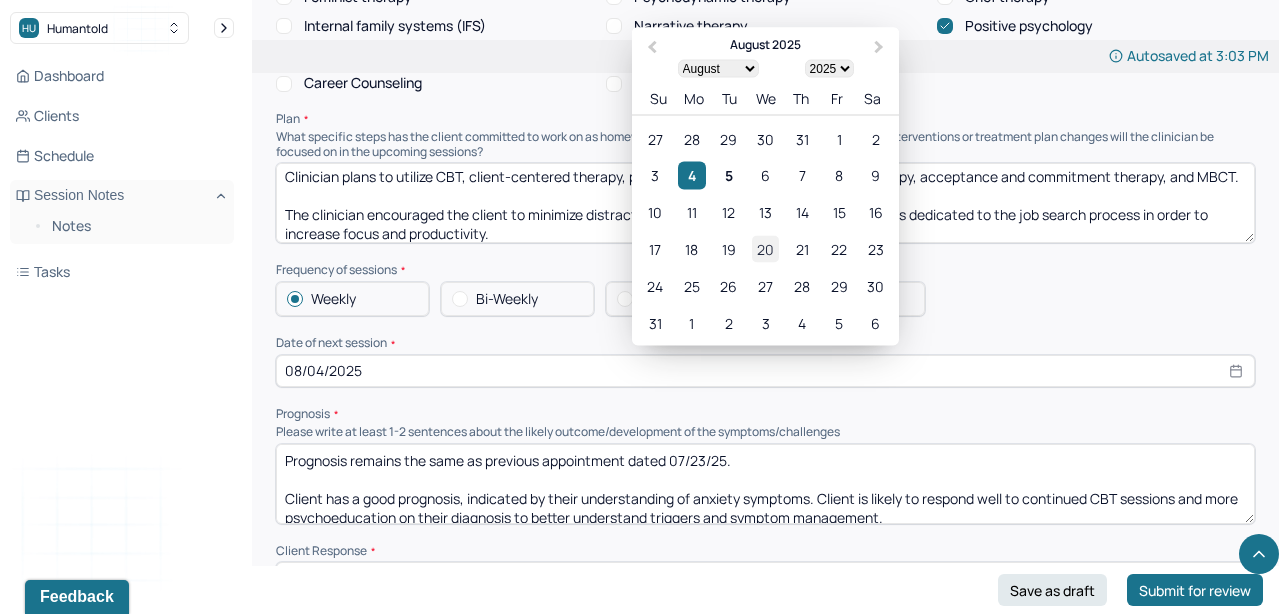 click on "20" at bounding box center (765, 248) 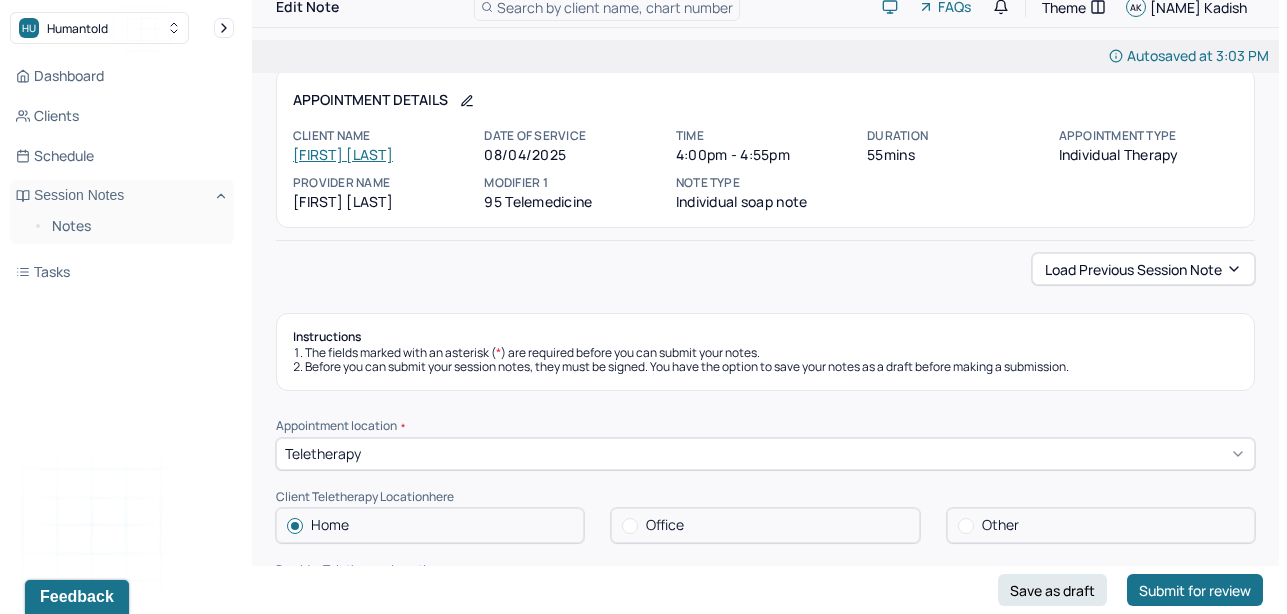 scroll, scrollTop: 0, scrollLeft: 0, axis: both 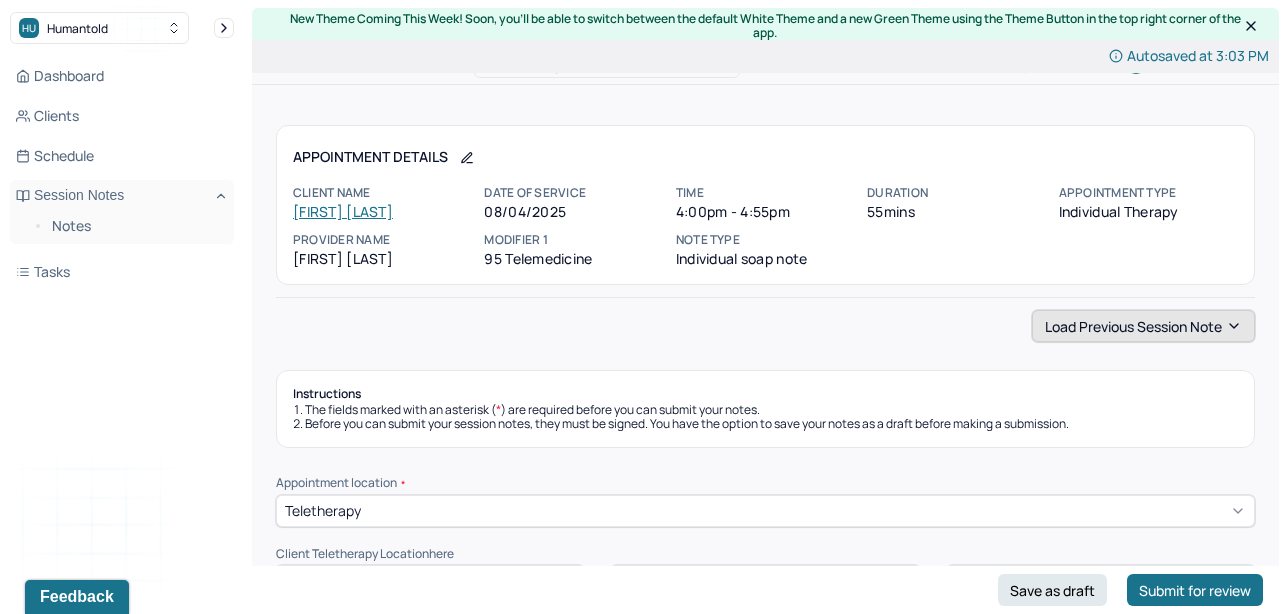 click on "Load previous session note" at bounding box center [1143, 326] 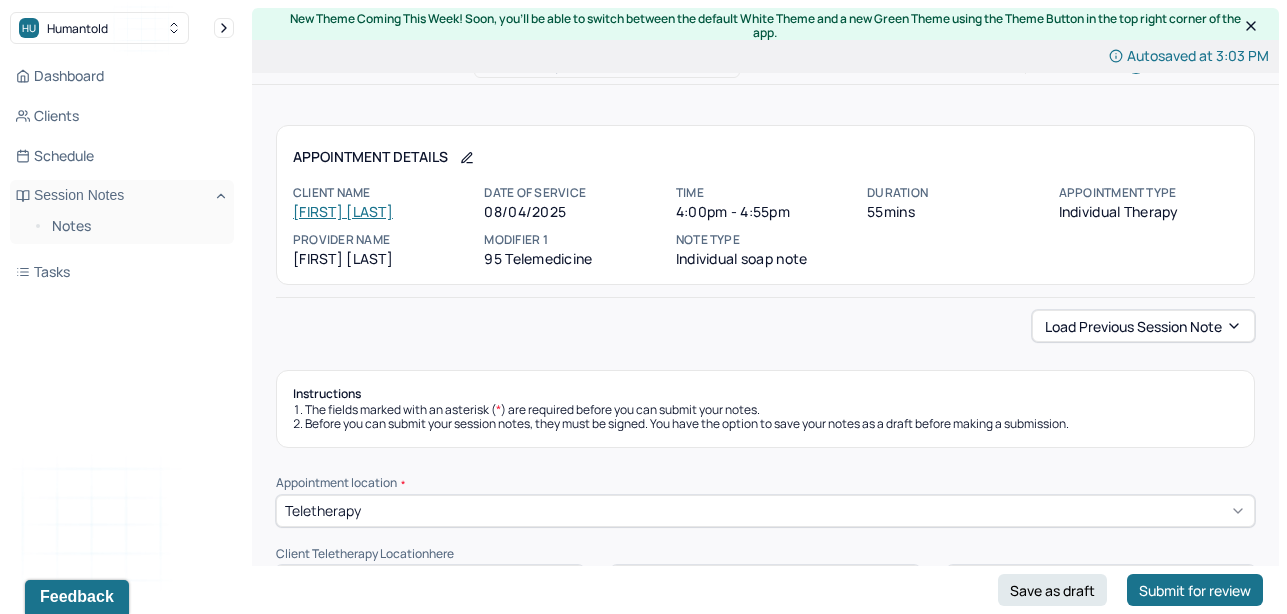 click on "Before you can submit your session notes, they must be signed. You have the option to save your notes as a draft before making a submission." at bounding box center (765, 424) 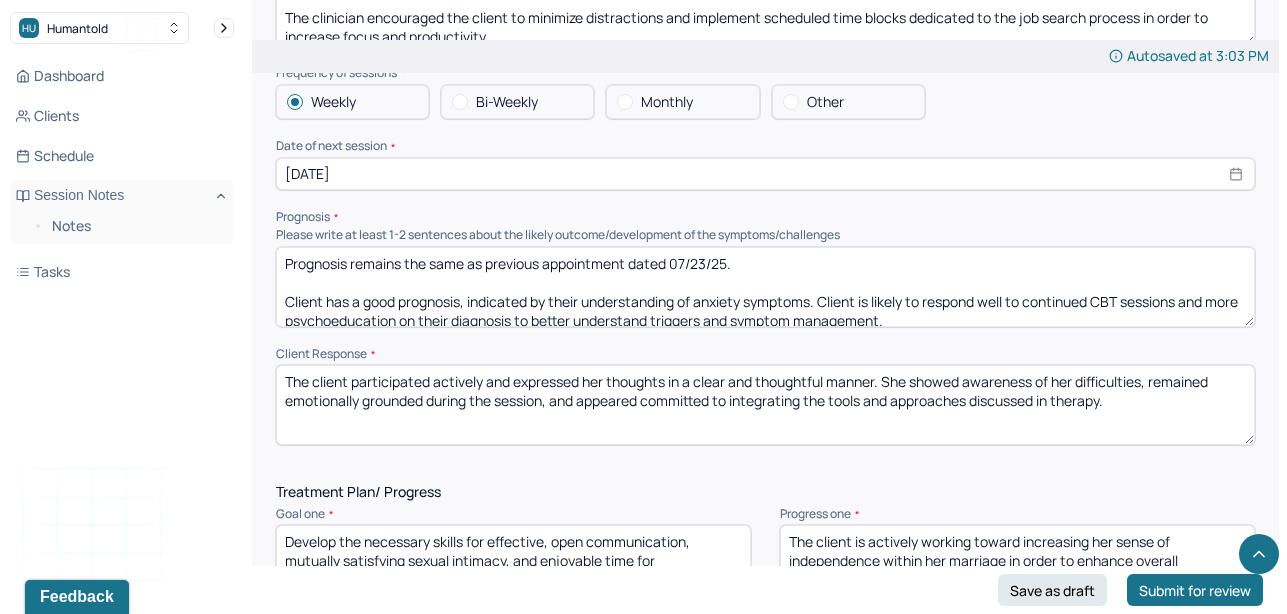 scroll, scrollTop: 2257, scrollLeft: 0, axis: vertical 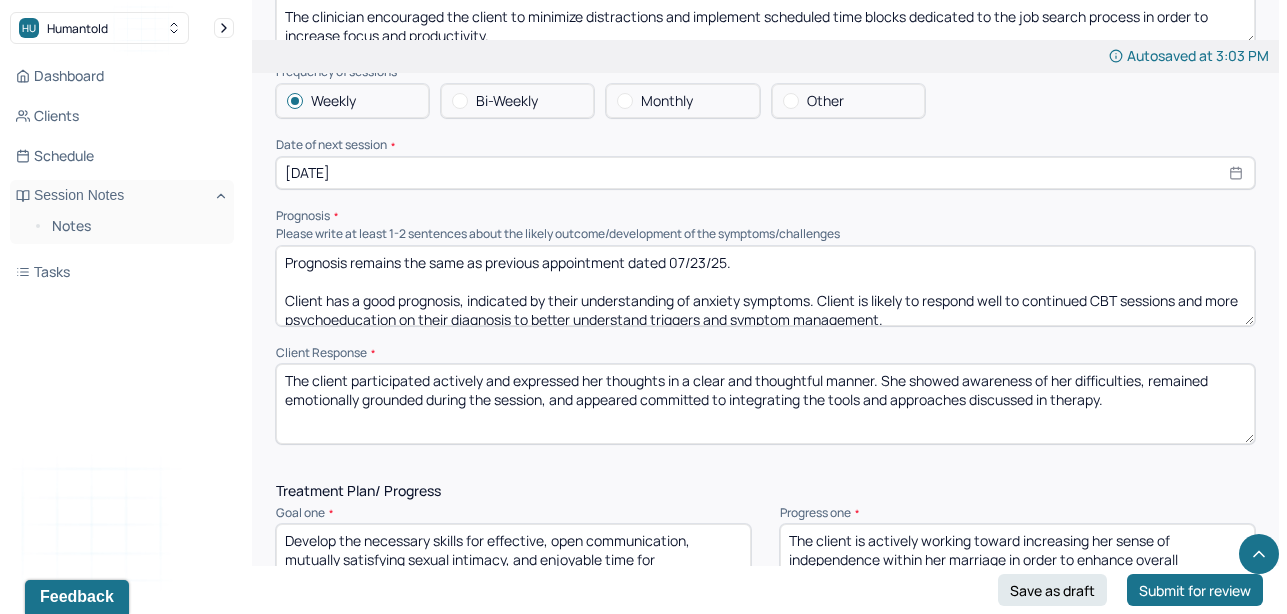 click on "Prognosis remains the same as previous appointment dated 07/23/25.
Client has a good prognosis, indicated by their understanding of anxiety symptoms. Client is likely to respond well to continued CBT sessions and more psychoeducation on their diagnosis to better understand triggers and symptom management." at bounding box center (765, 286) 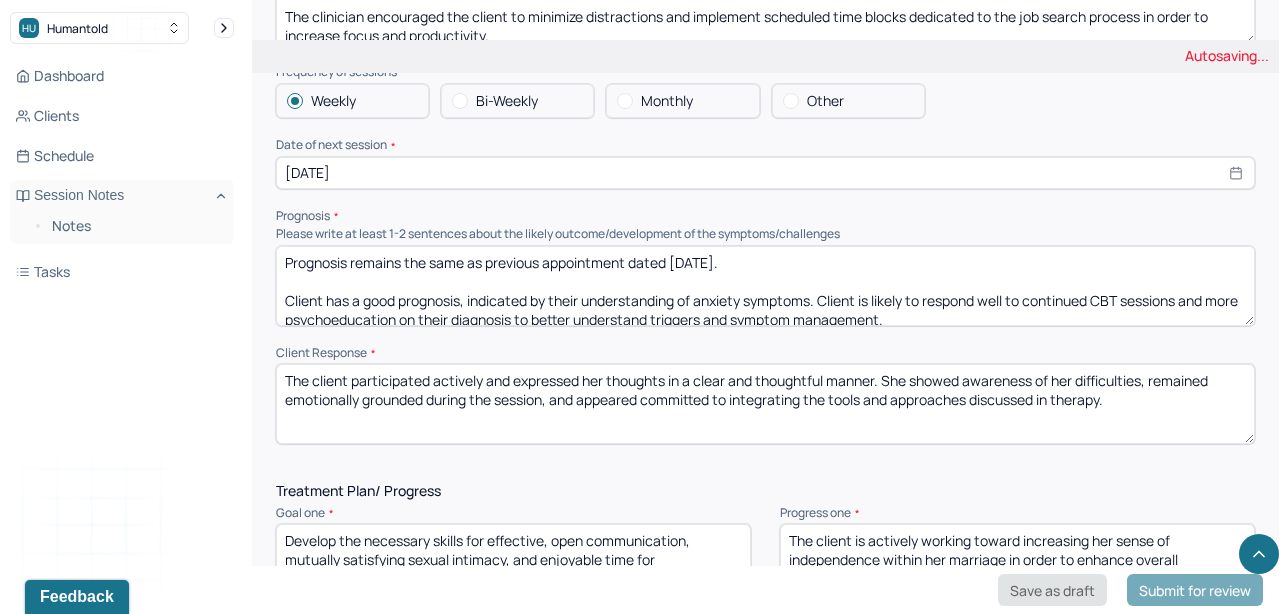 type on "Prognosis remains the same as previous appointment dated [DATE].
Client has a good prognosis, indicated by their understanding of anxiety symptoms. Client is likely to respond well to continued CBT sessions and more psychoeducation on their diagnosis to better understand triggers and symptom management." 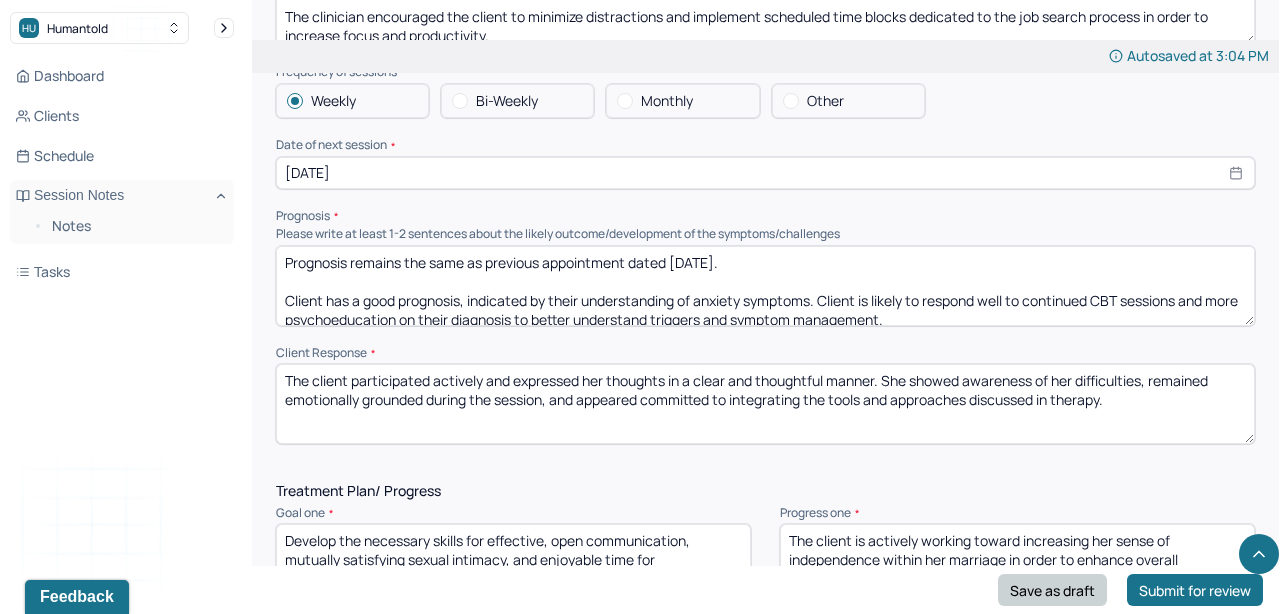 click on "Save as draft" at bounding box center (1052, 590) 